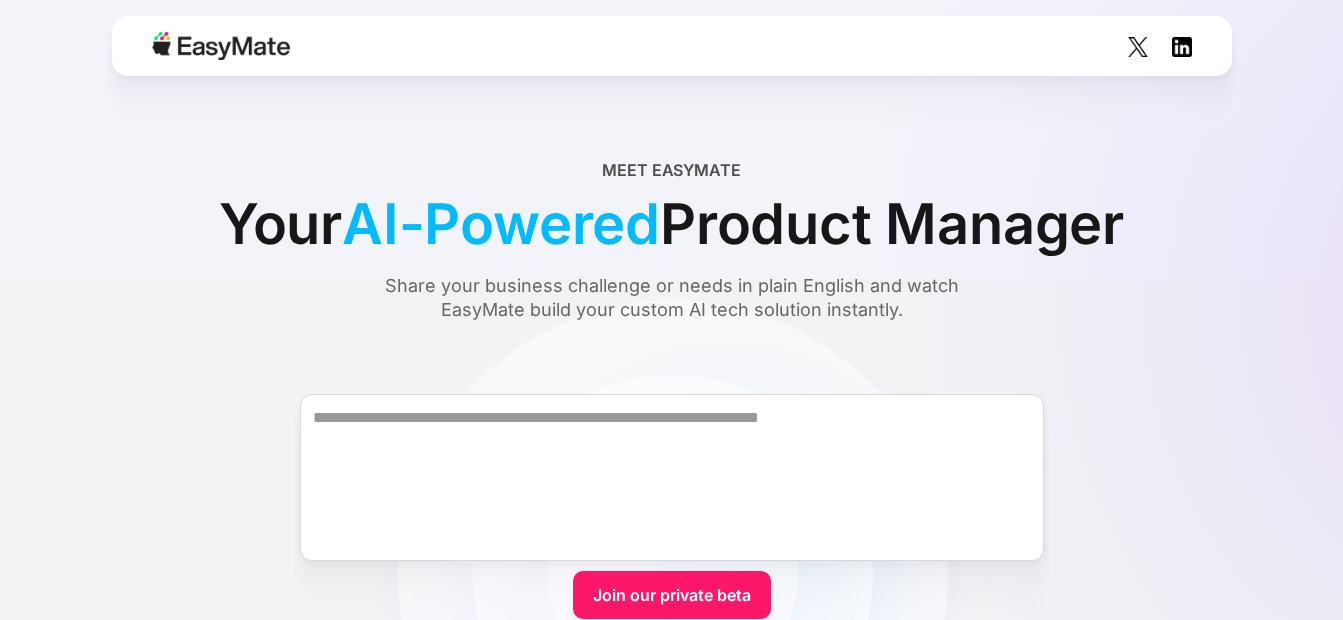 scroll, scrollTop: 0, scrollLeft: 0, axis: both 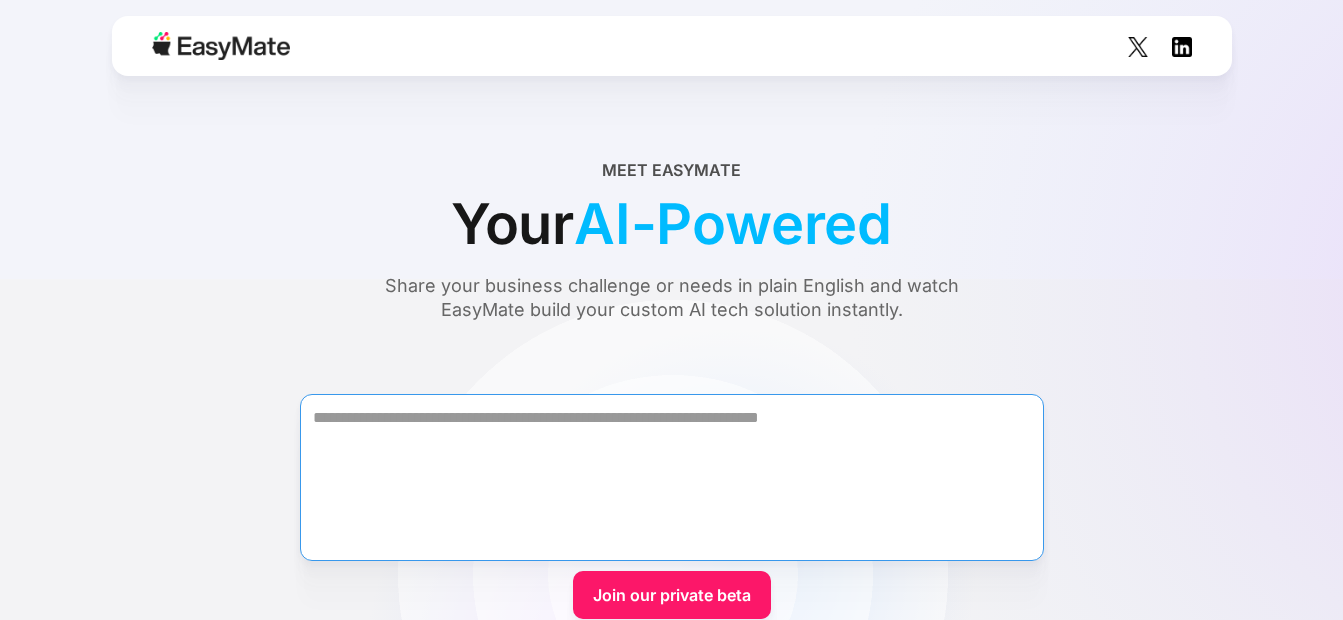 drag, startPoint x: 396, startPoint y: 441, endPoint x: 664, endPoint y: 455, distance: 268.36542 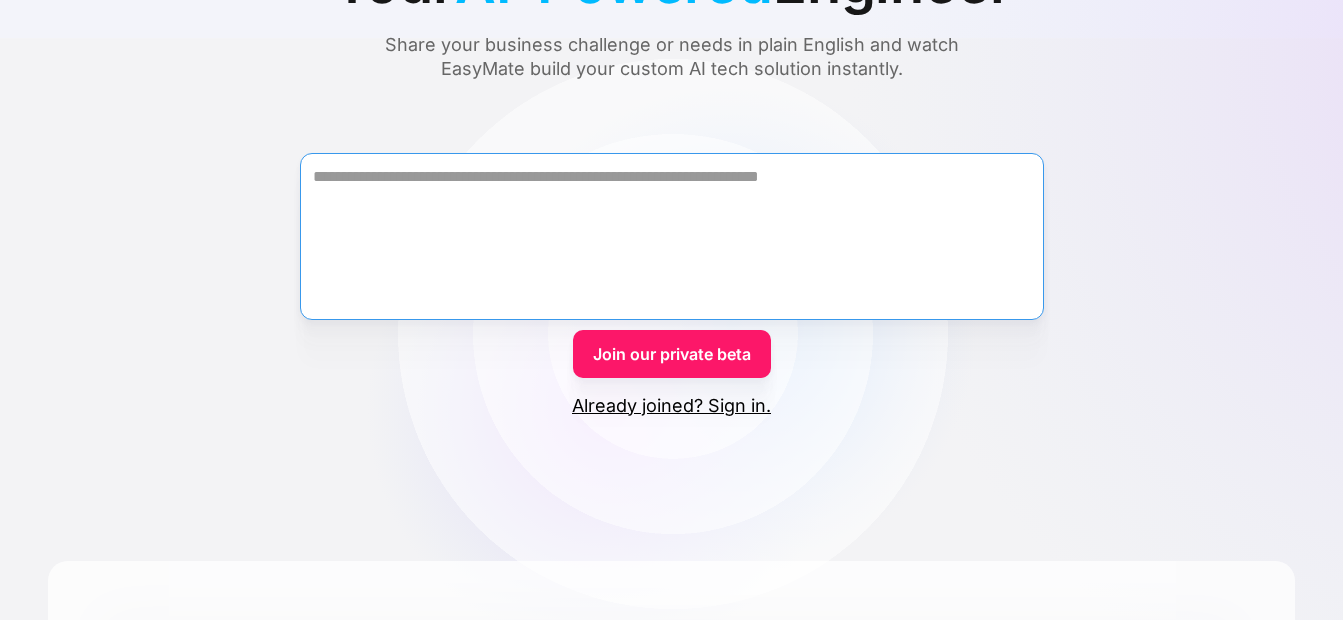 scroll, scrollTop: 0, scrollLeft: 0, axis: both 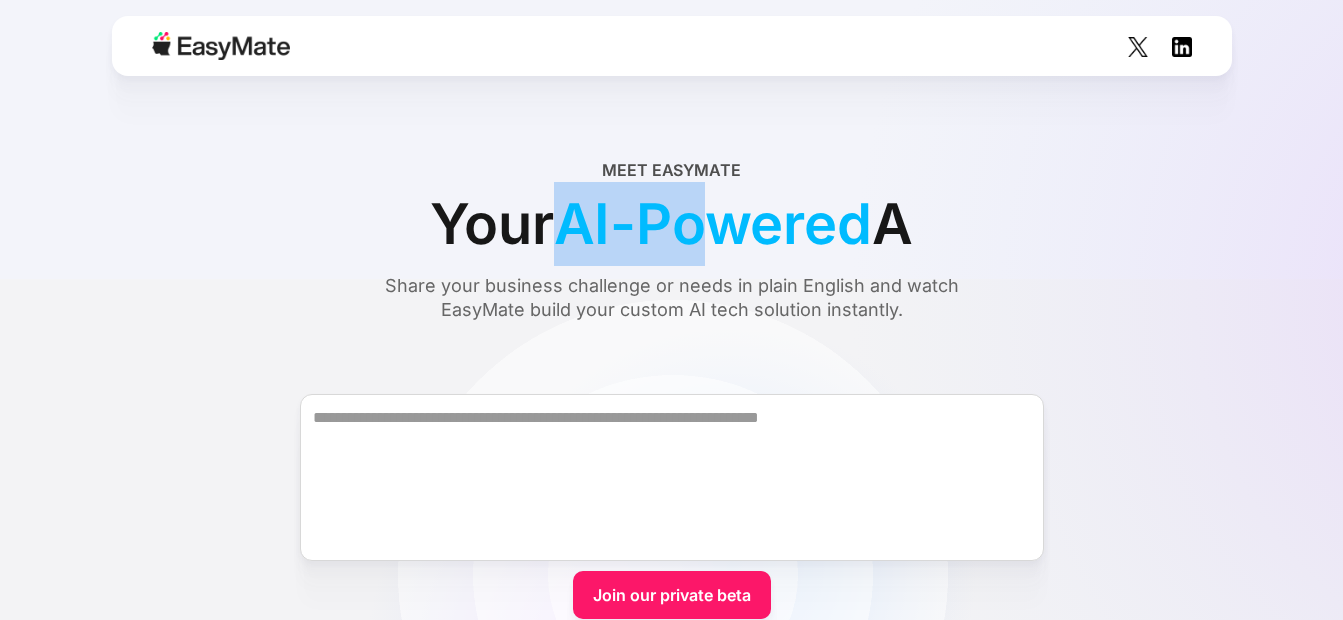 drag, startPoint x: 628, startPoint y: 186, endPoint x: 746, endPoint y: 181, distance: 118.10589 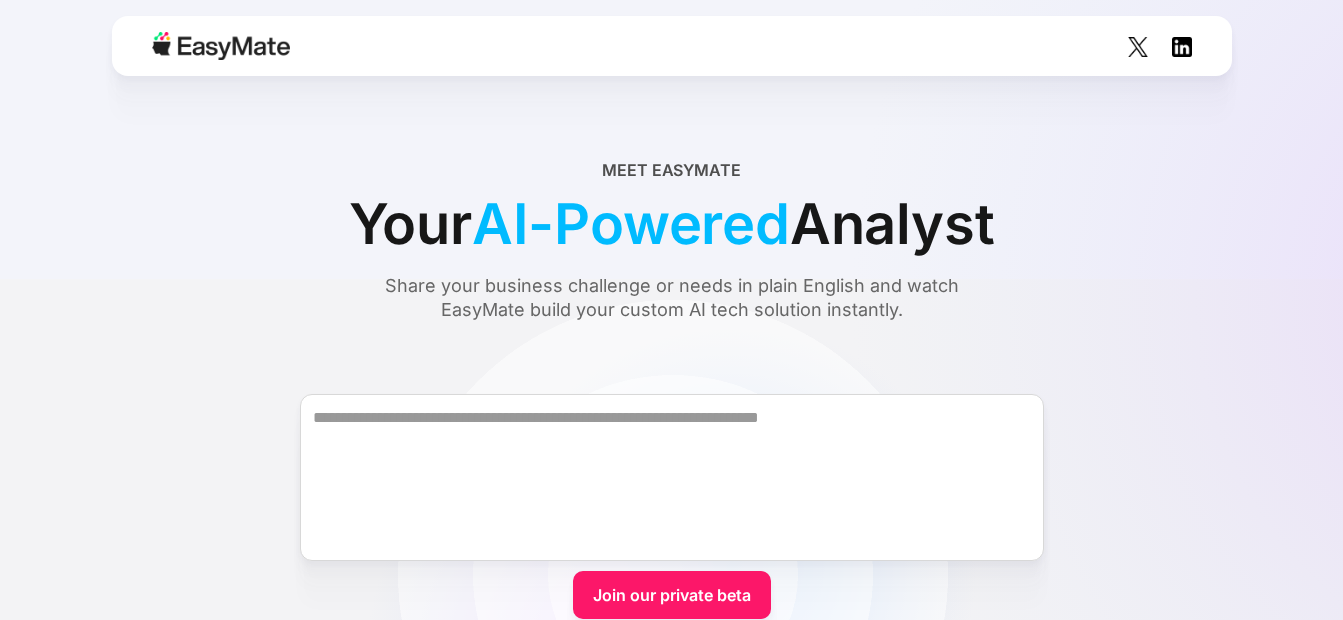 drag, startPoint x: 746, startPoint y: 181, endPoint x: 887, endPoint y: 159, distance: 142.706 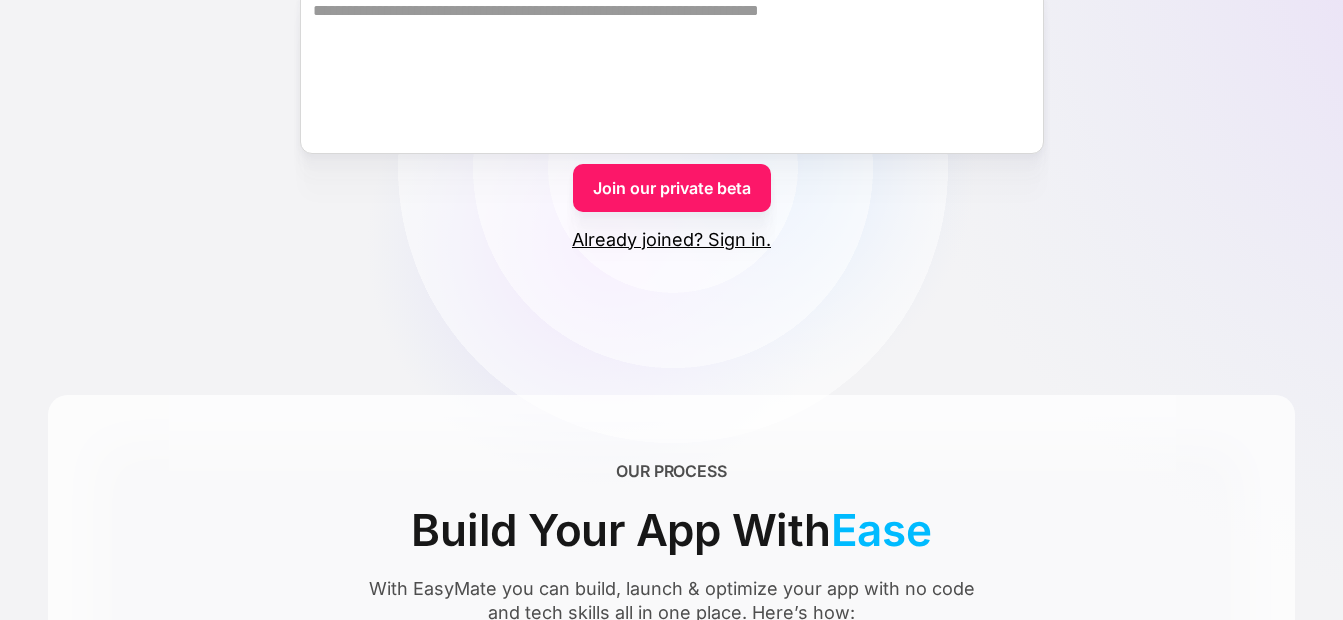 scroll, scrollTop: 400, scrollLeft: 0, axis: vertical 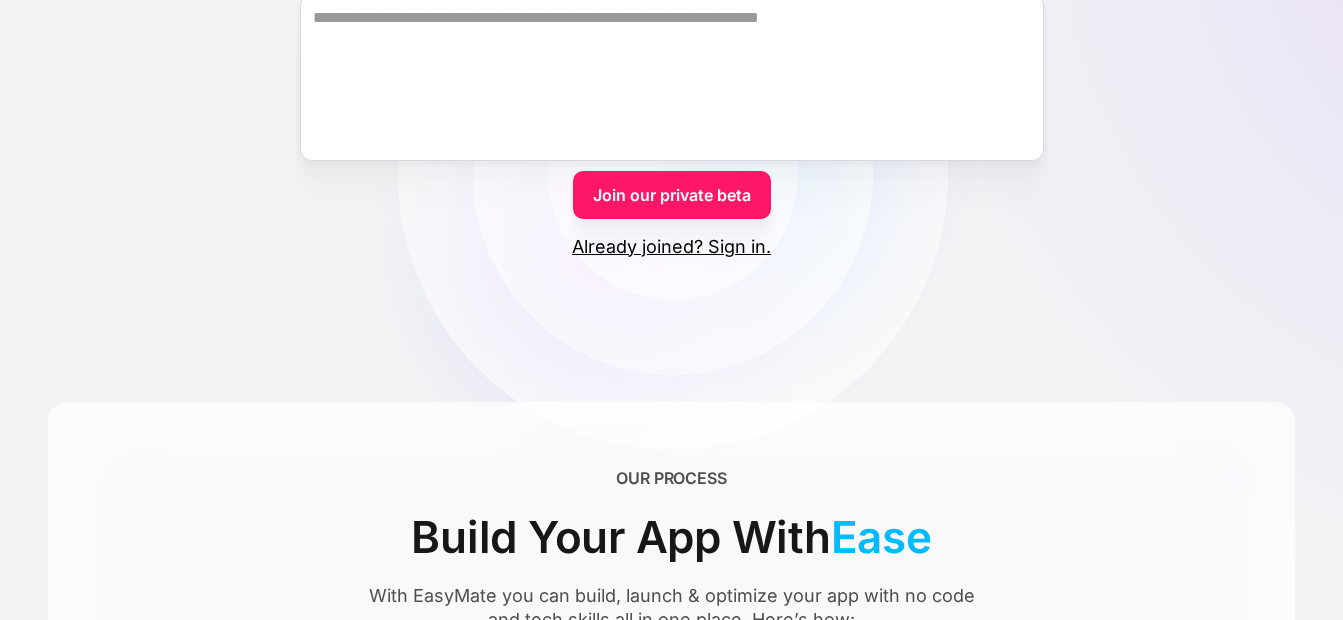 click on "Join our private beta" at bounding box center (672, 195) 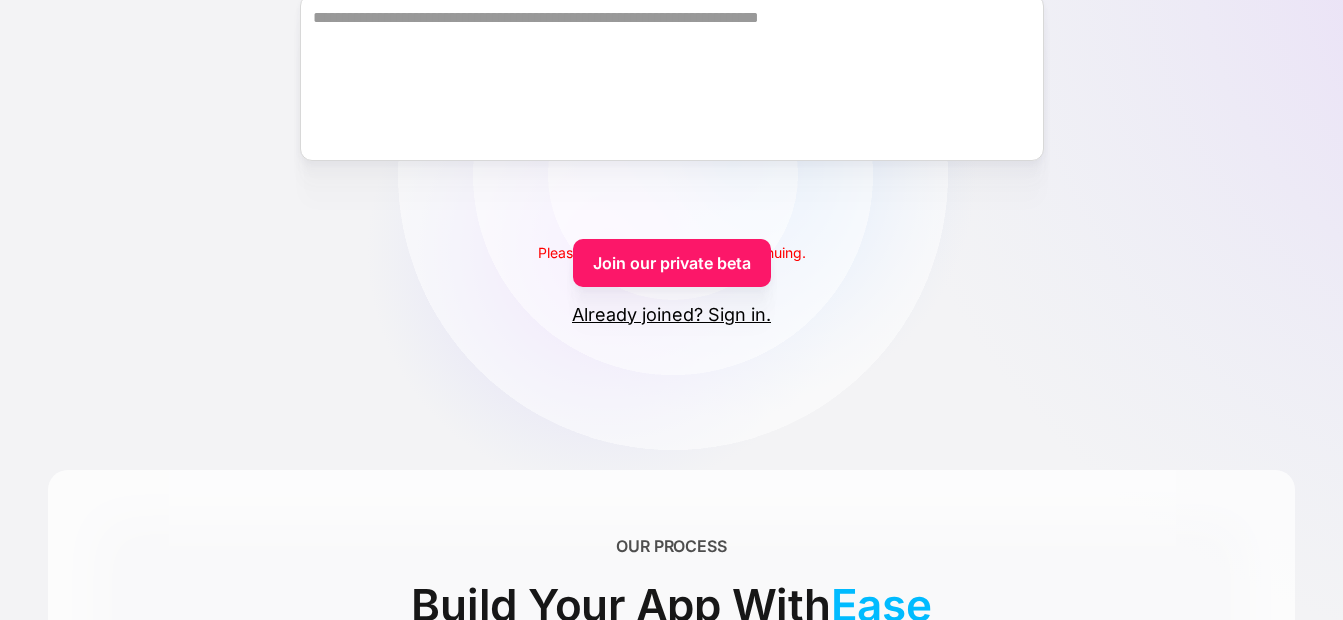 click on "Already joined? Sign in." at bounding box center (671, 315) 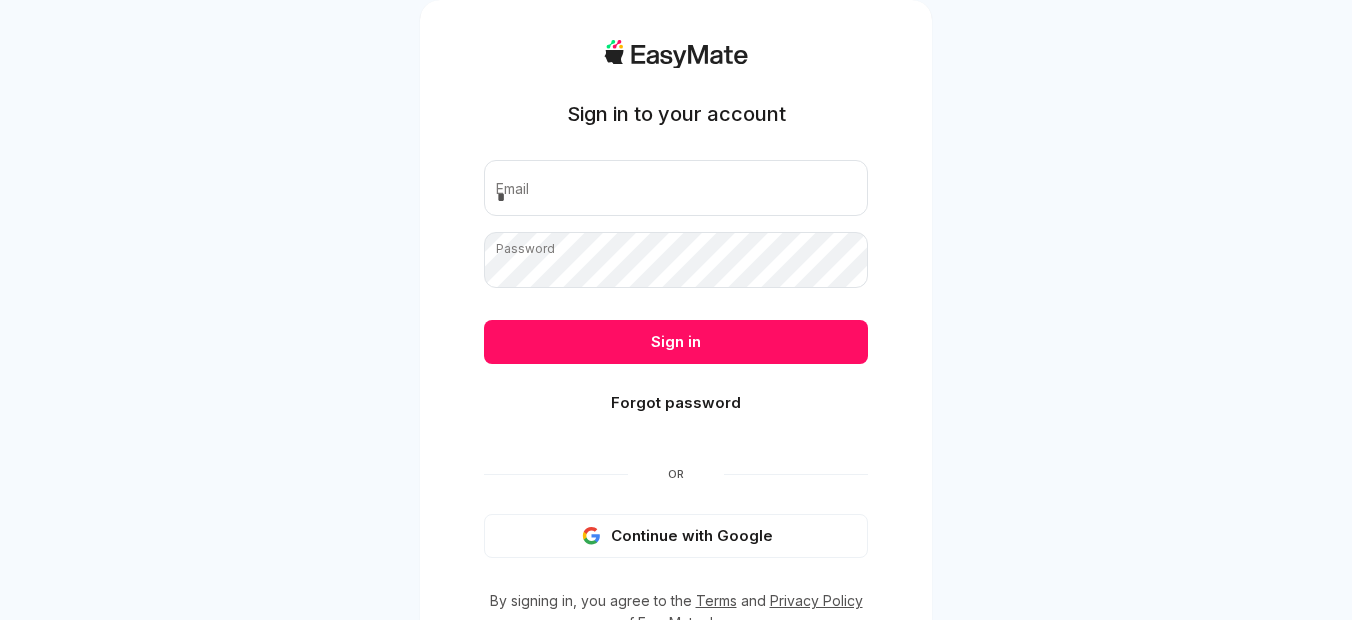 scroll, scrollTop: 118, scrollLeft: 0, axis: vertical 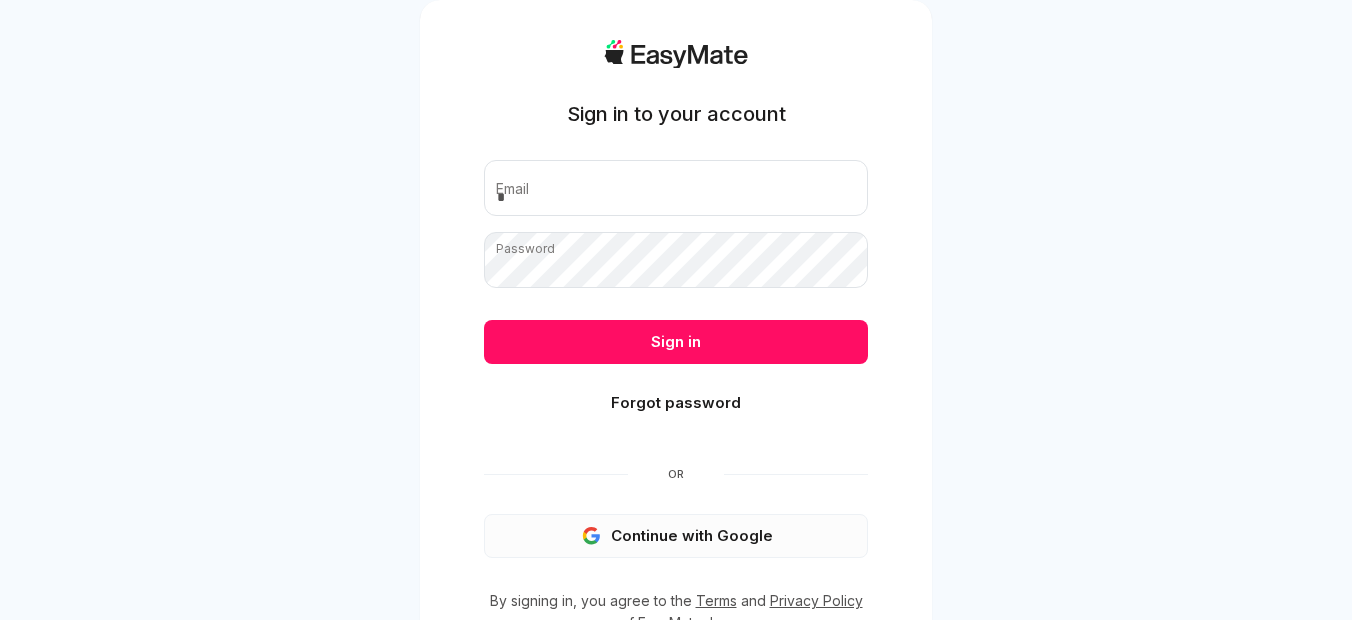 click on "Continue with Google" at bounding box center (676, 536) 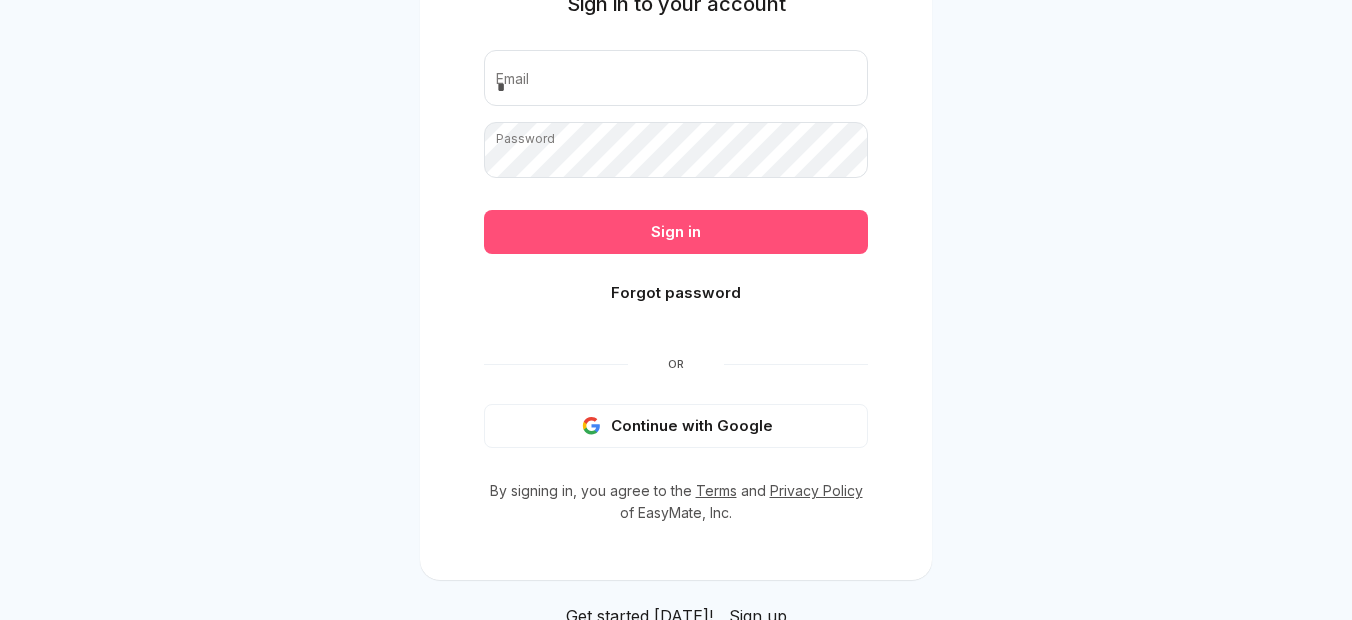 scroll, scrollTop: 118, scrollLeft: 0, axis: vertical 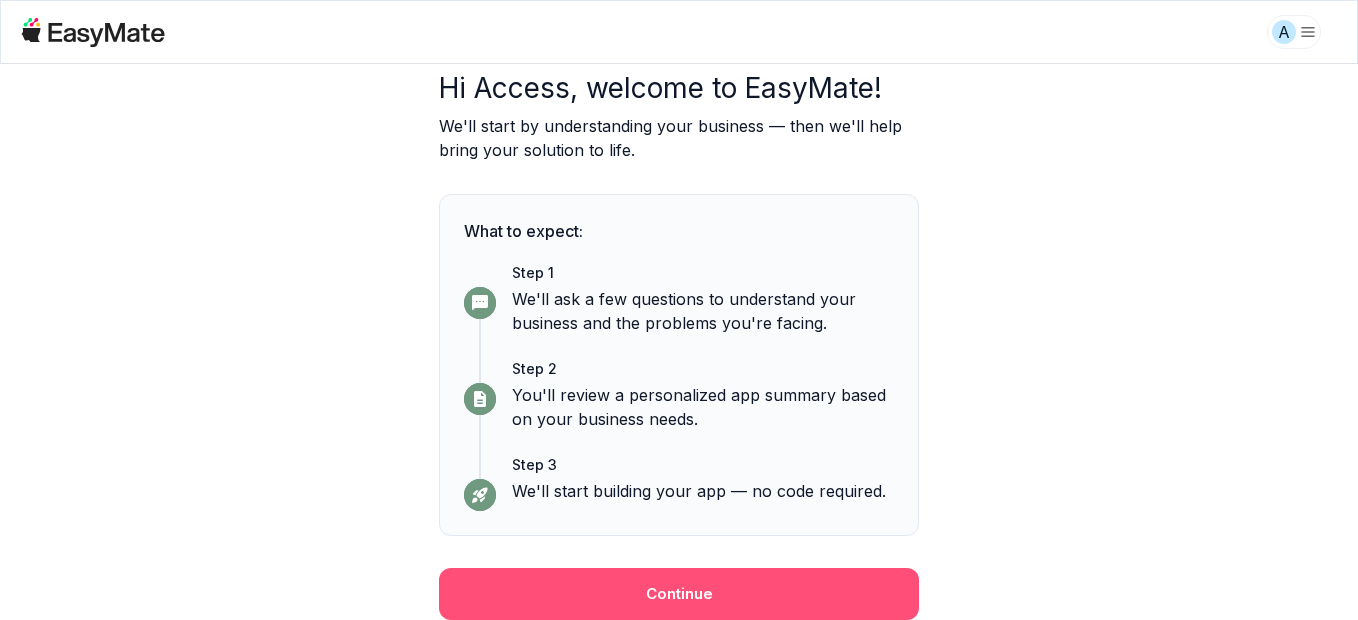 click on "Continue" at bounding box center (679, 594) 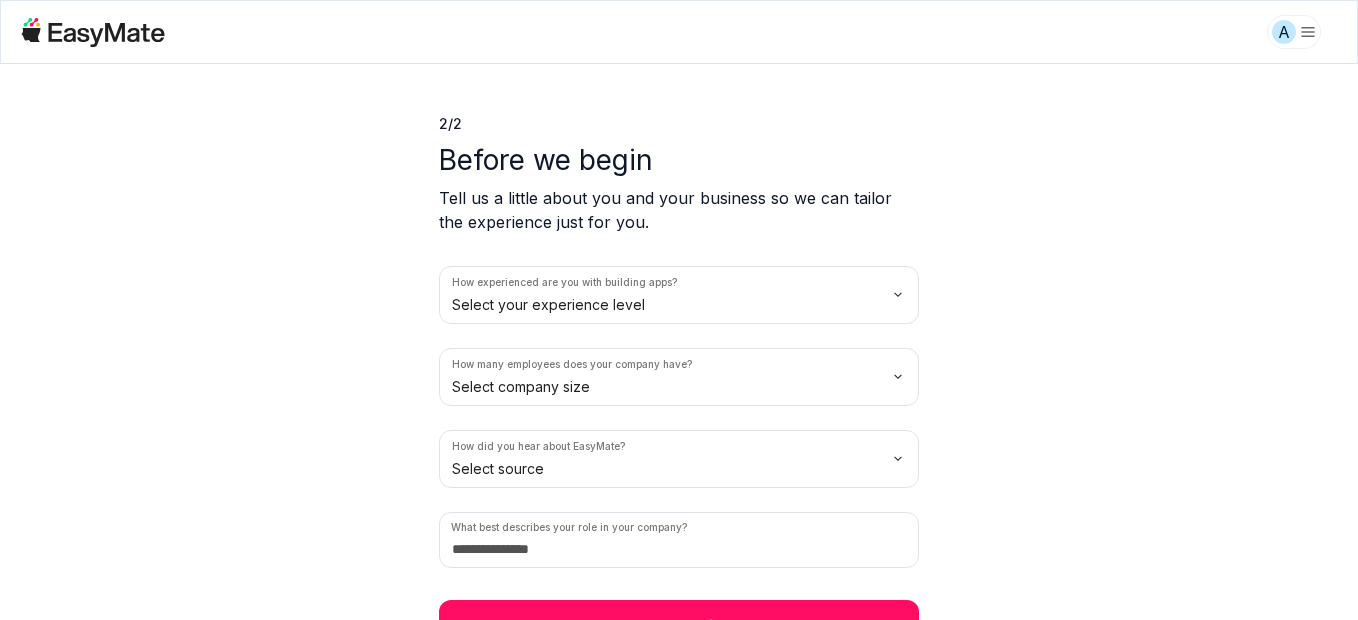 scroll, scrollTop: 70, scrollLeft: 0, axis: vertical 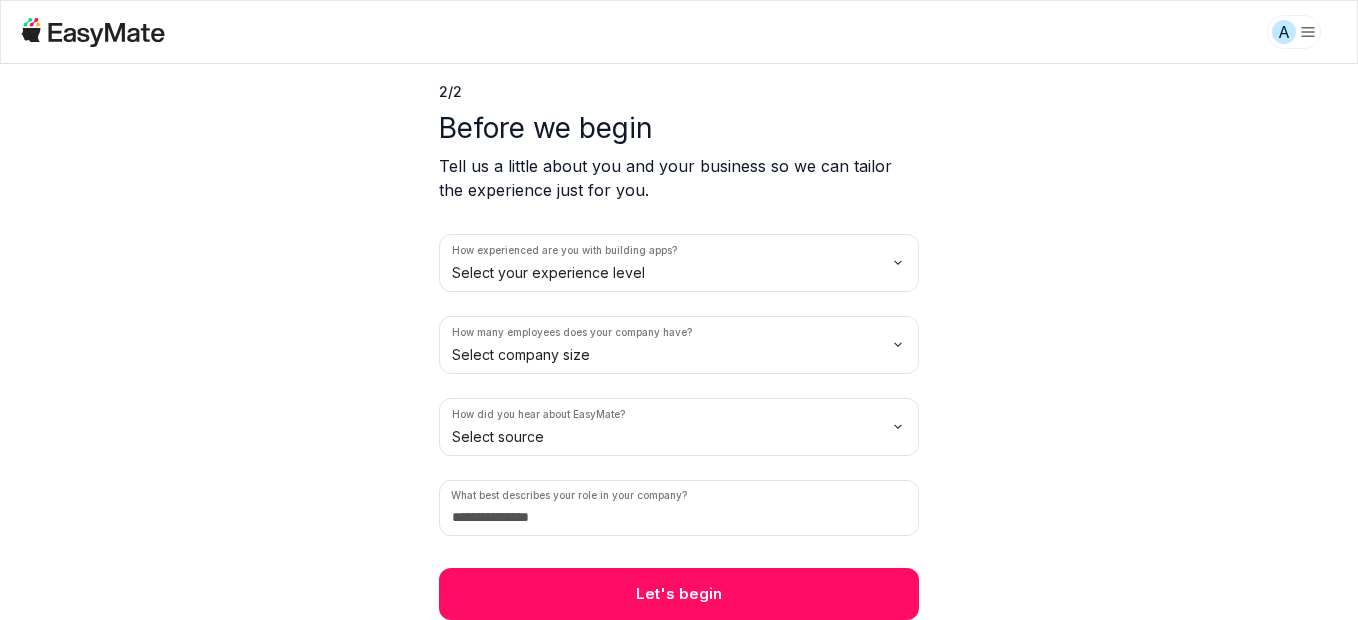 click on "A 2 / 2 Before we begin Tell us a little about you and your business so we can tailor the experience just for you. How experienced are you with building apps? Select your experience level How many employees does your company have? Select company size How did you hear about EasyMate? Select source What best describes your role in your company? Let's begin" at bounding box center (679, 310) 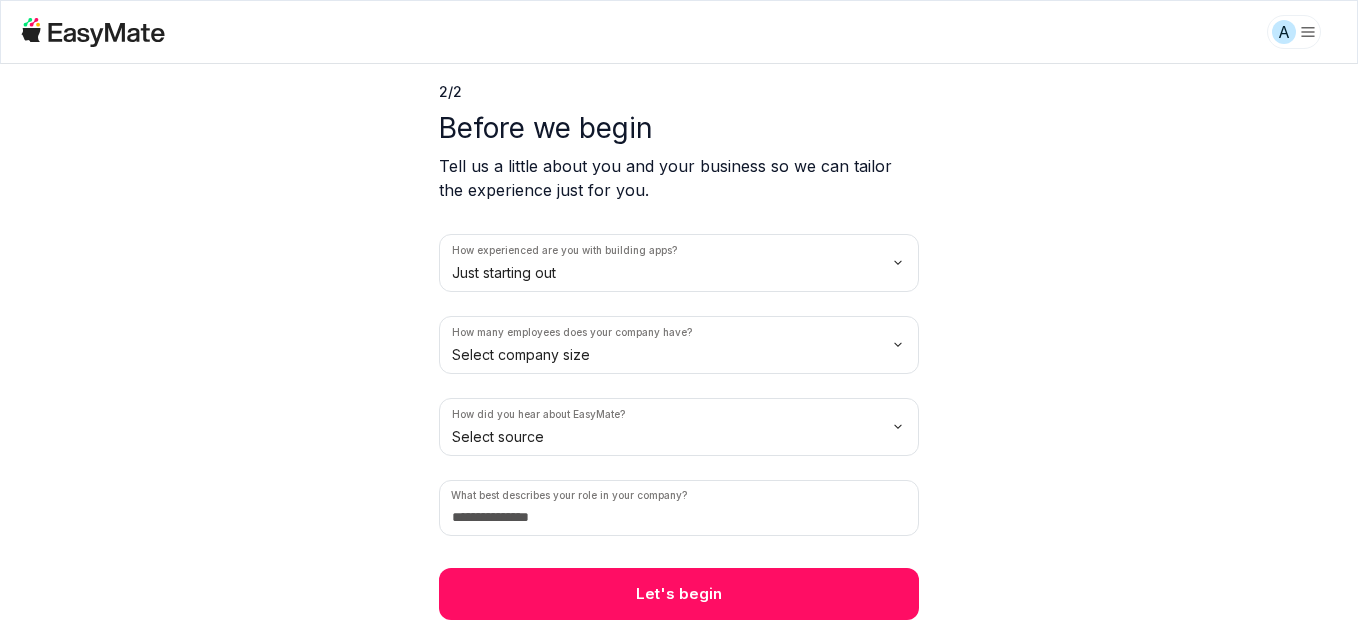 click on "A 2 / 2 Before we begin Tell us a little about you and your business so we can tailor the experience just for you. How experienced are you with building apps? Just starting out How many employees does your company have? Select company size How did you hear about EasyMate? Select source What best describes your role in your company? Let's begin" at bounding box center (679, 310) 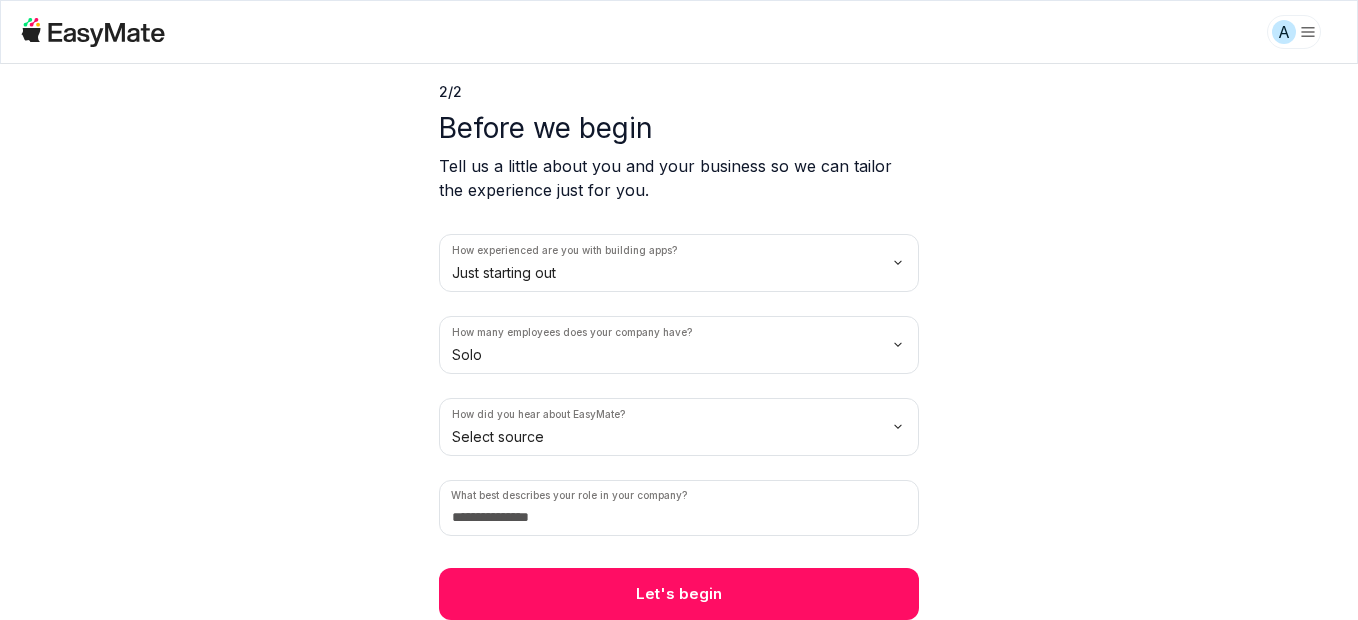 click on "A 2 / 2 Before we begin Tell us a little about you and your business so we can tailor the experience just for you. How experienced are you with building apps? Just starting out How many employees does your company have? Solo How did you hear about EasyMate? Select source What best describes your role in your company? Let's begin" at bounding box center [679, 310] 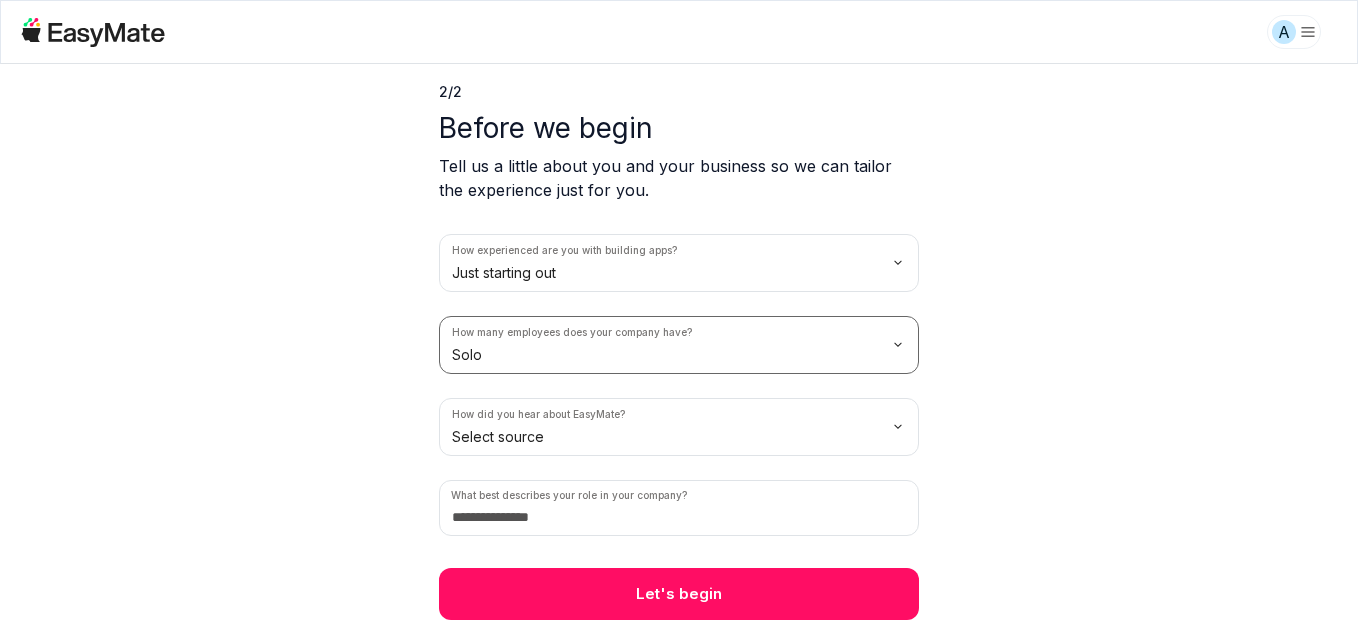 click on "A 2 / 2 Before we begin Tell us a little about you and your business so we can tailor the experience just for you. How experienced are you with building apps? Just starting out How many employees does your company have? Solo How did you hear about EasyMate? Select source What best describes your role in your company? Let's begin" at bounding box center [679, 310] 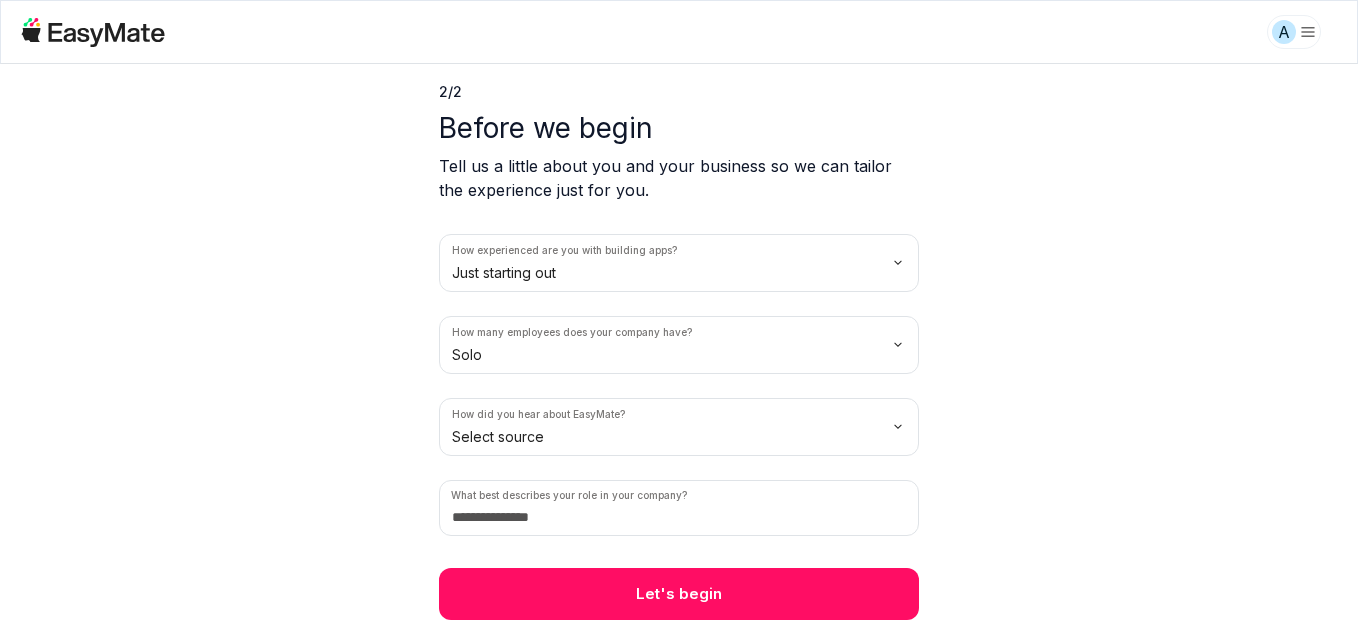 click on "A 2 / 2 Before we begin Tell us a little about you and your business so we can tailor the experience just for you. How experienced are you with building apps? Just starting out How many employees does your company have? Solo How did you hear about EasyMate? Select source What best describes your role in your company? Let's begin" at bounding box center [679, 310] 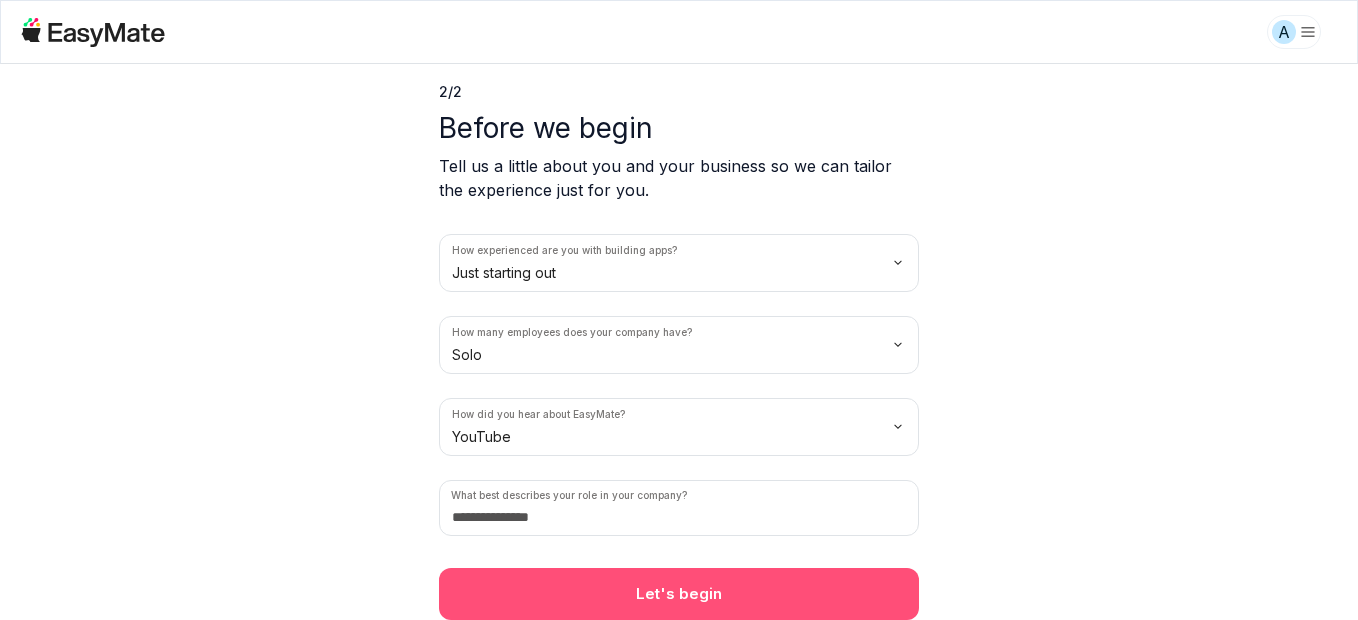 click on "Let's begin" at bounding box center [679, 594] 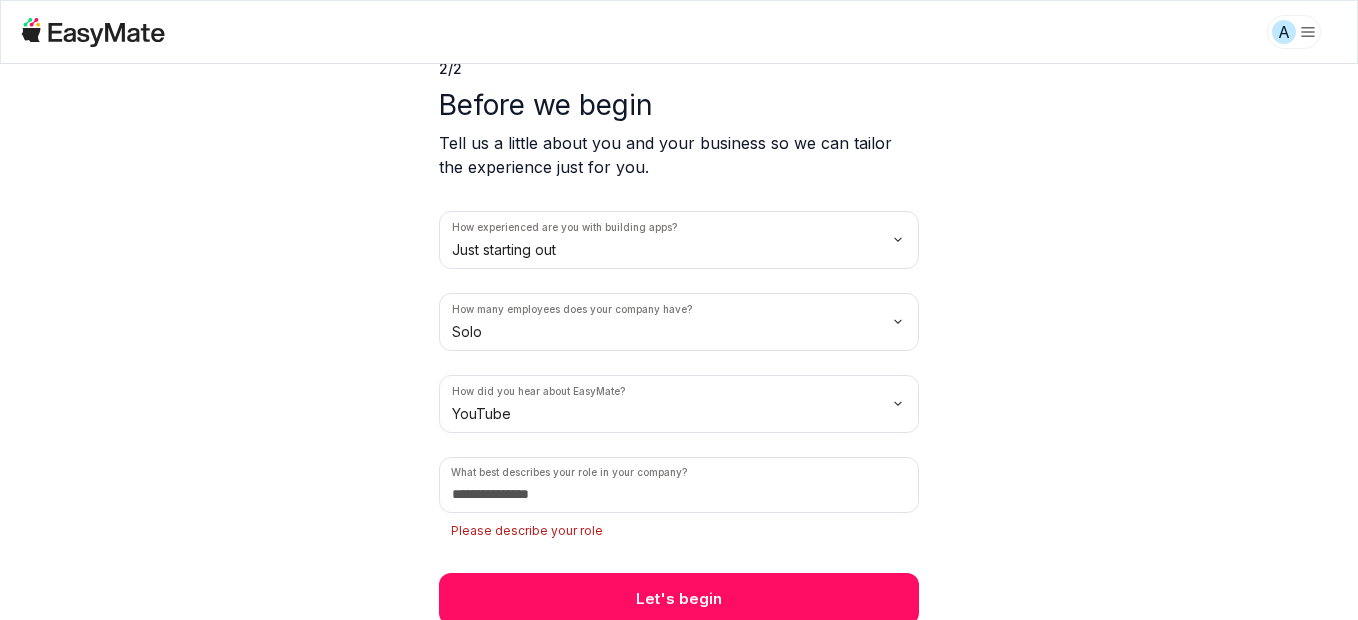 scroll, scrollTop: 98, scrollLeft: 0, axis: vertical 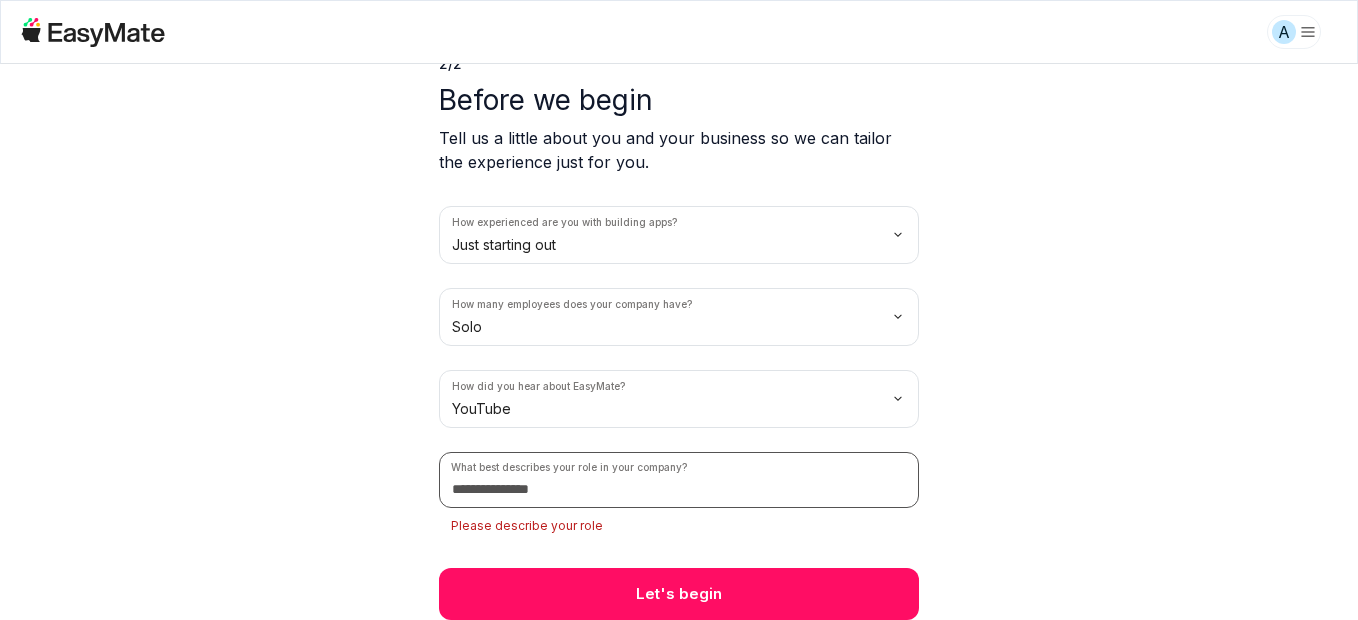 click at bounding box center [679, 480] 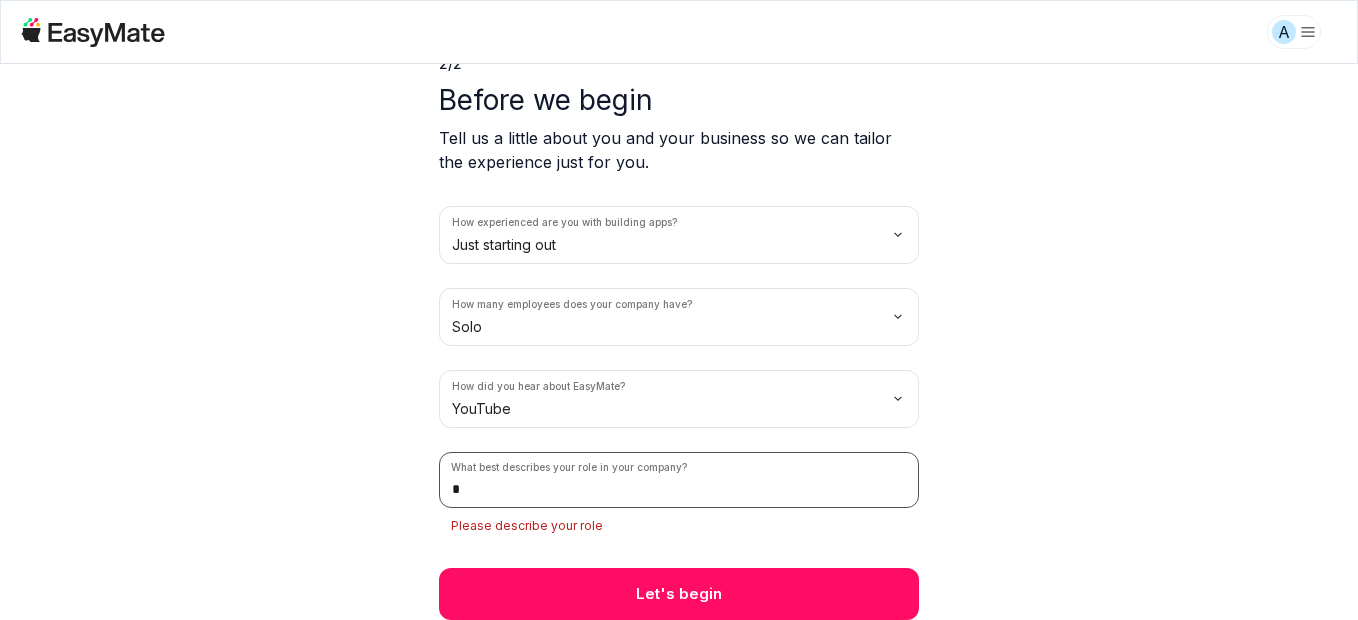 scroll, scrollTop: 70, scrollLeft: 0, axis: vertical 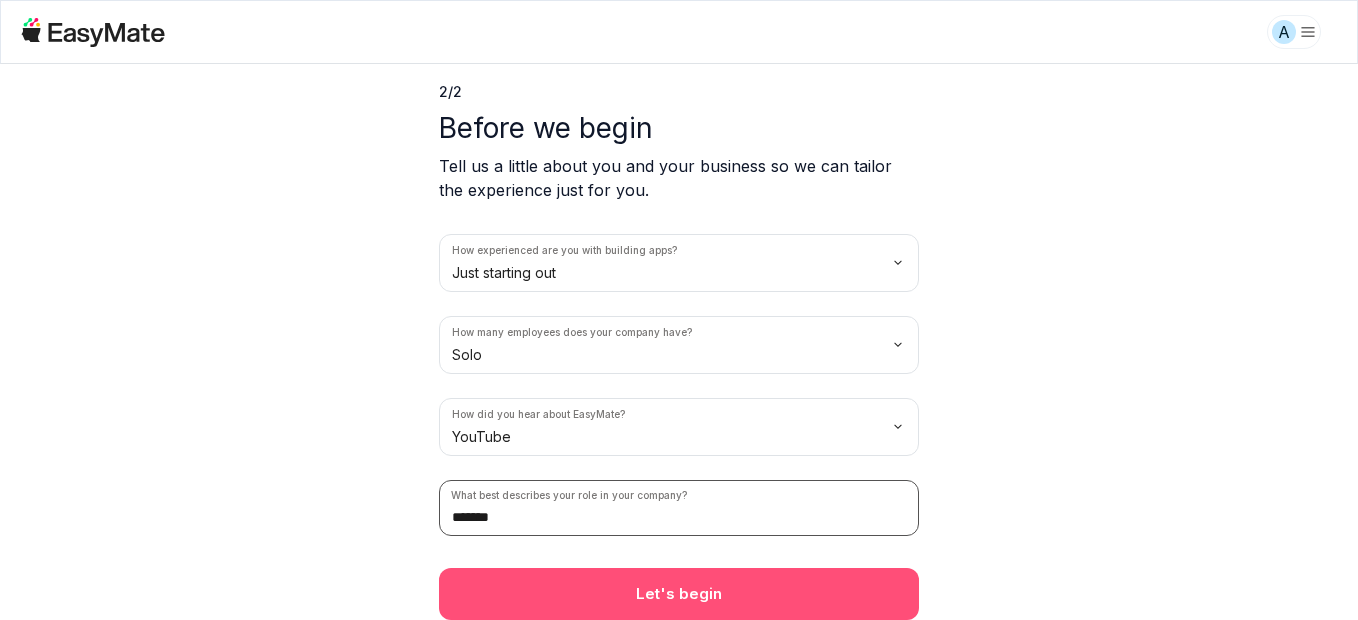 type on "*******" 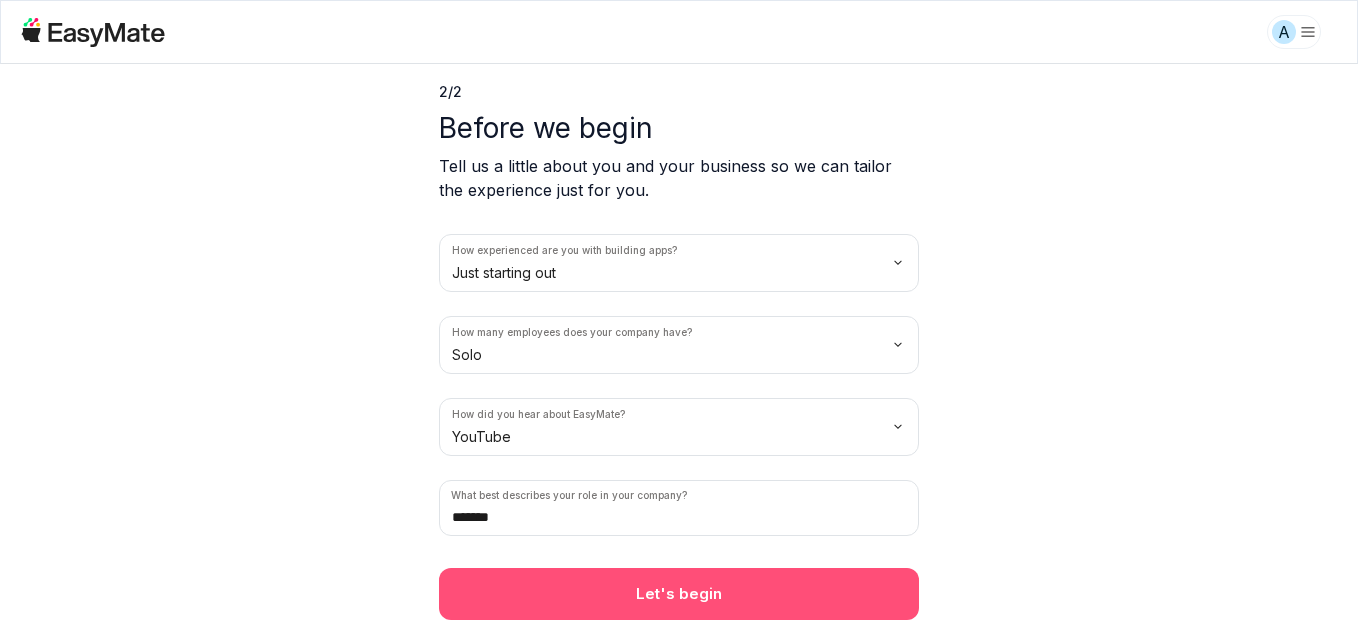 click on "Let's begin" at bounding box center [679, 594] 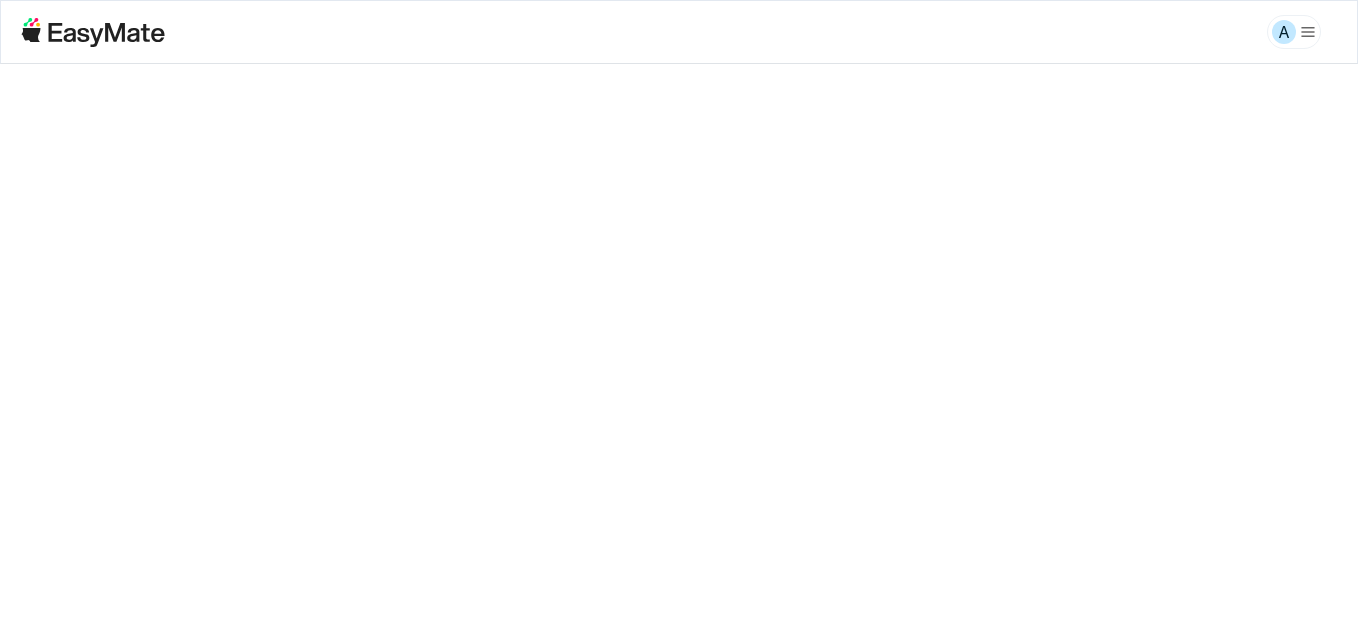 scroll, scrollTop: 0, scrollLeft: 0, axis: both 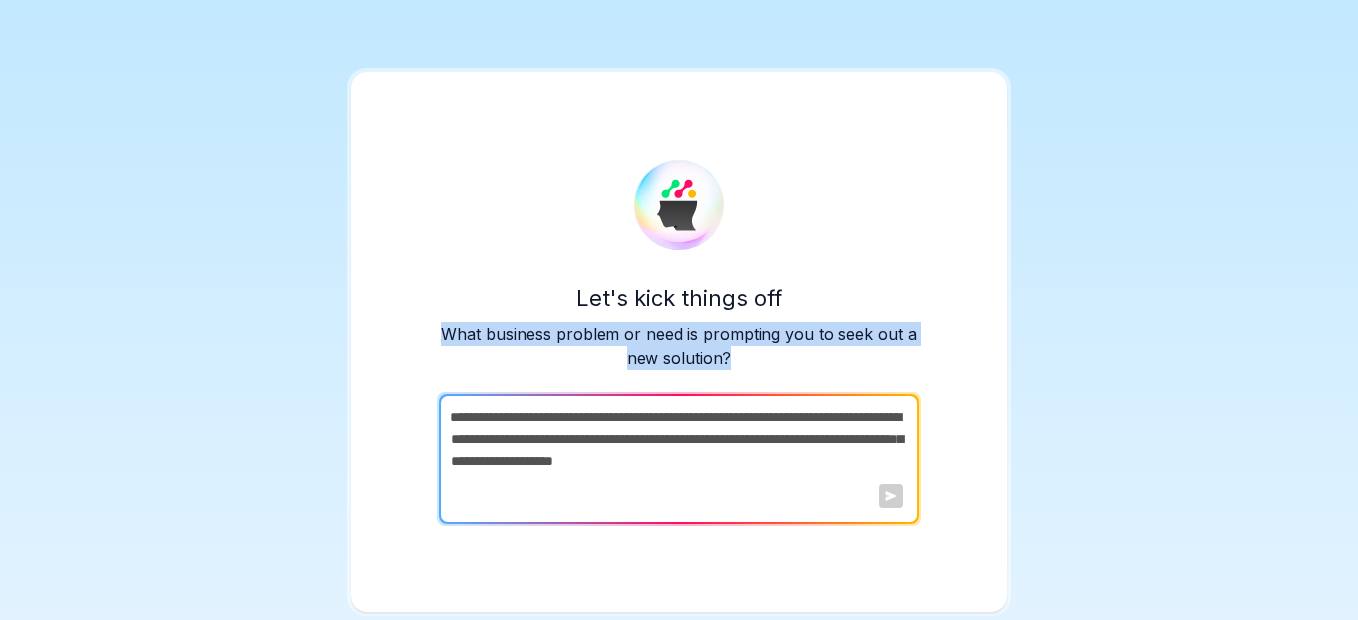 drag, startPoint x: 733, startPoint y: 363, endPoint x: 411, endPoint y: 331, distance: 323.58615 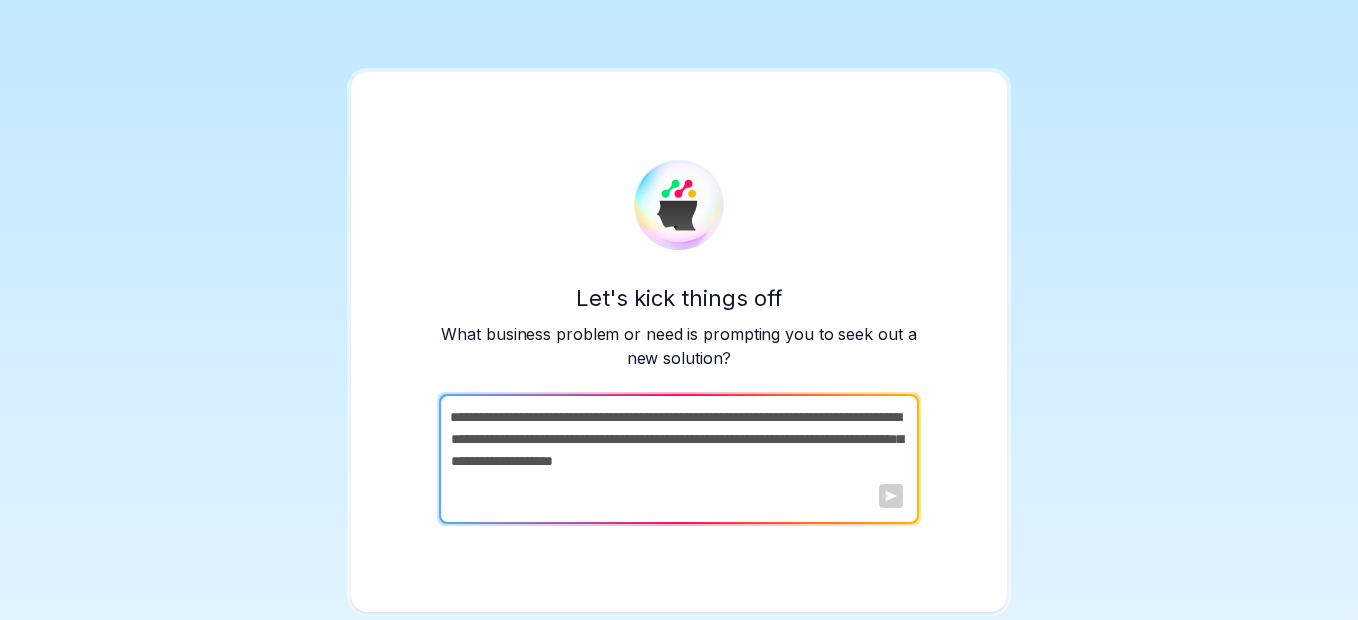 click at bounding box center [677, 459] 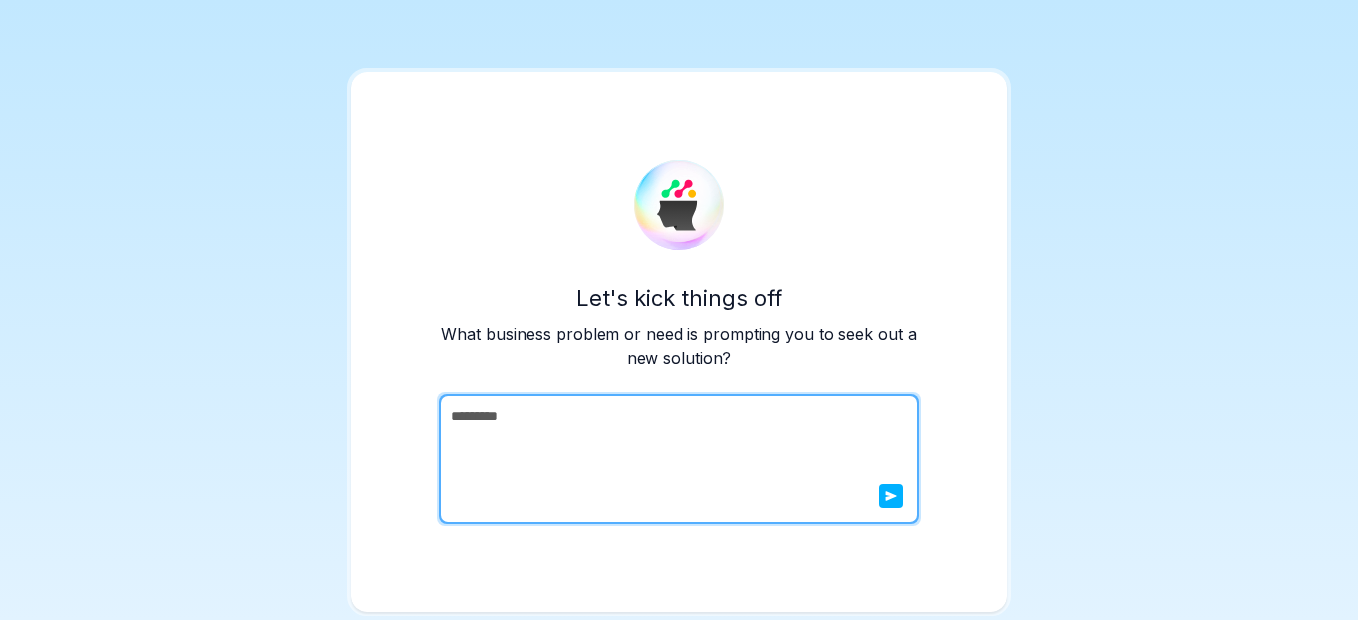 type on "*********" 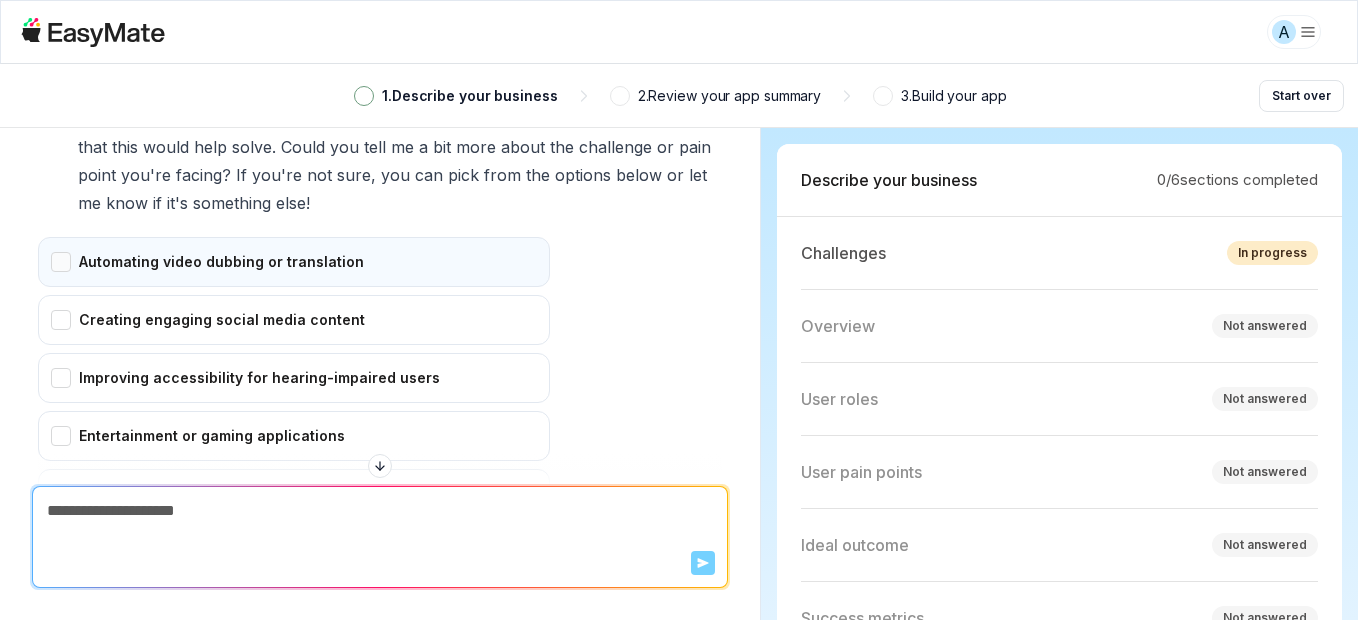 scroll, scrollTop: 320, scrollLeft: 0, axis: vertical 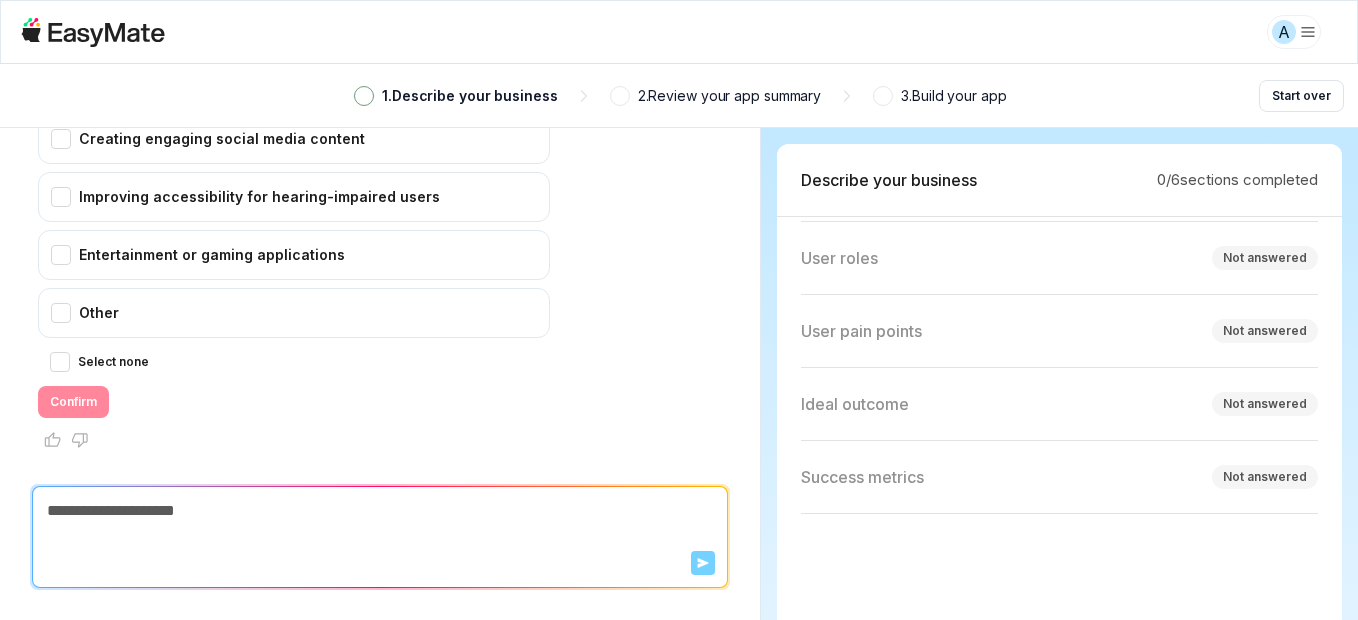 click 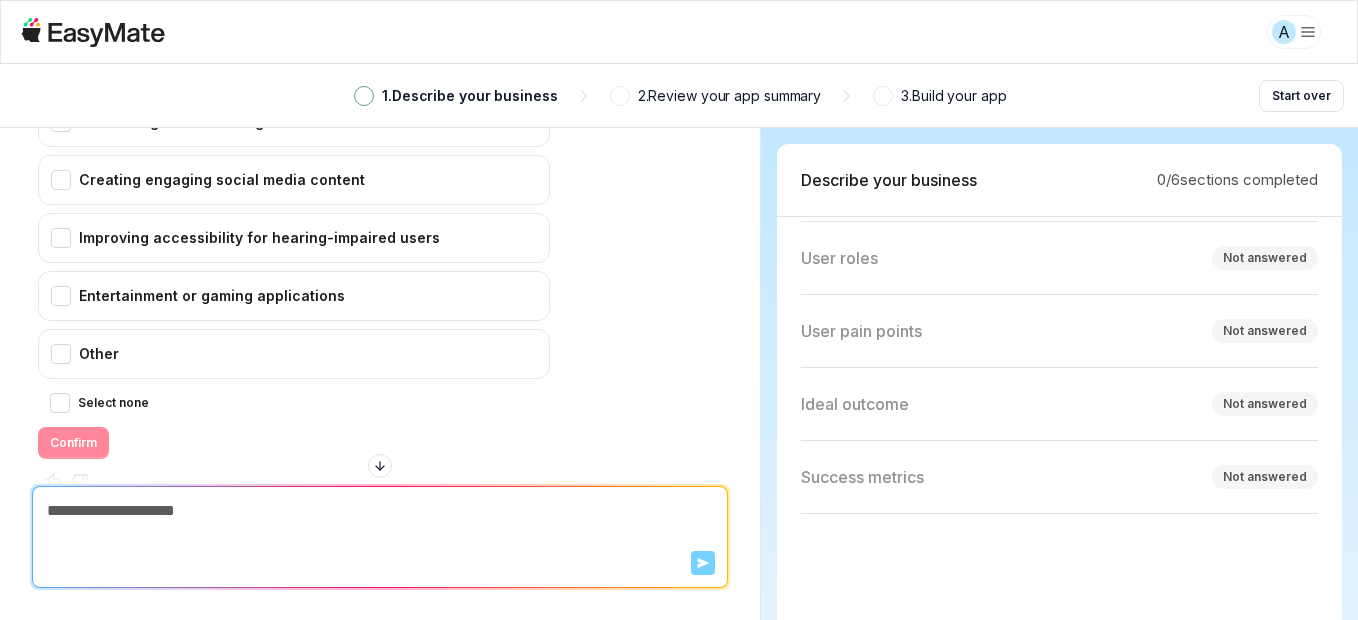 scroll, scrollTop: 420, scrollLeft: 0, axis: vertical 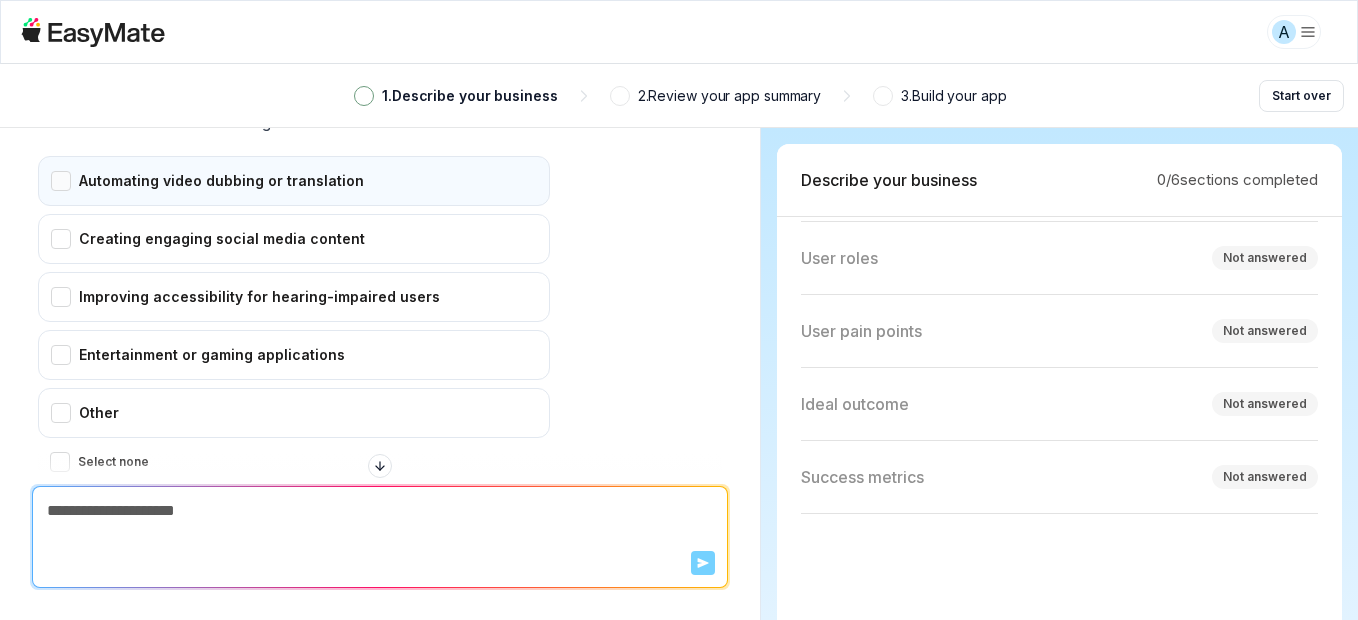 click on "Automating video dubbing or translation" at bounding box center (294, 181) 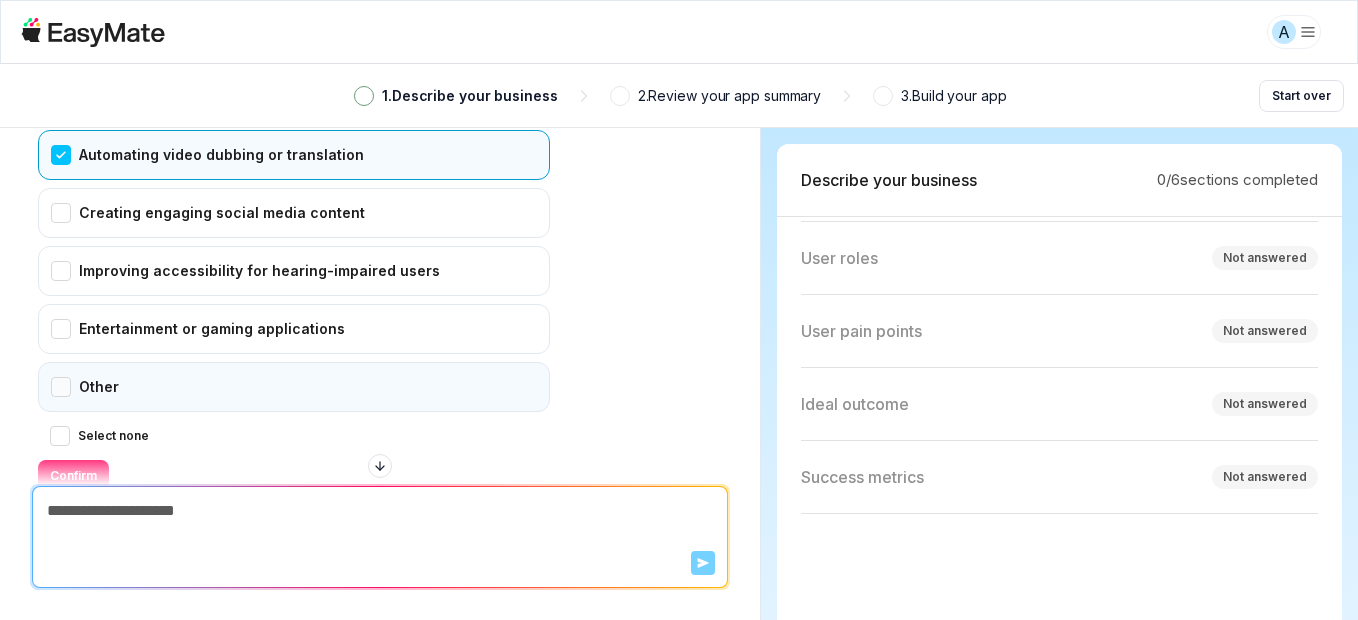 scroll, scrollTop: 520, scrollLeft: 0, axis: vertical 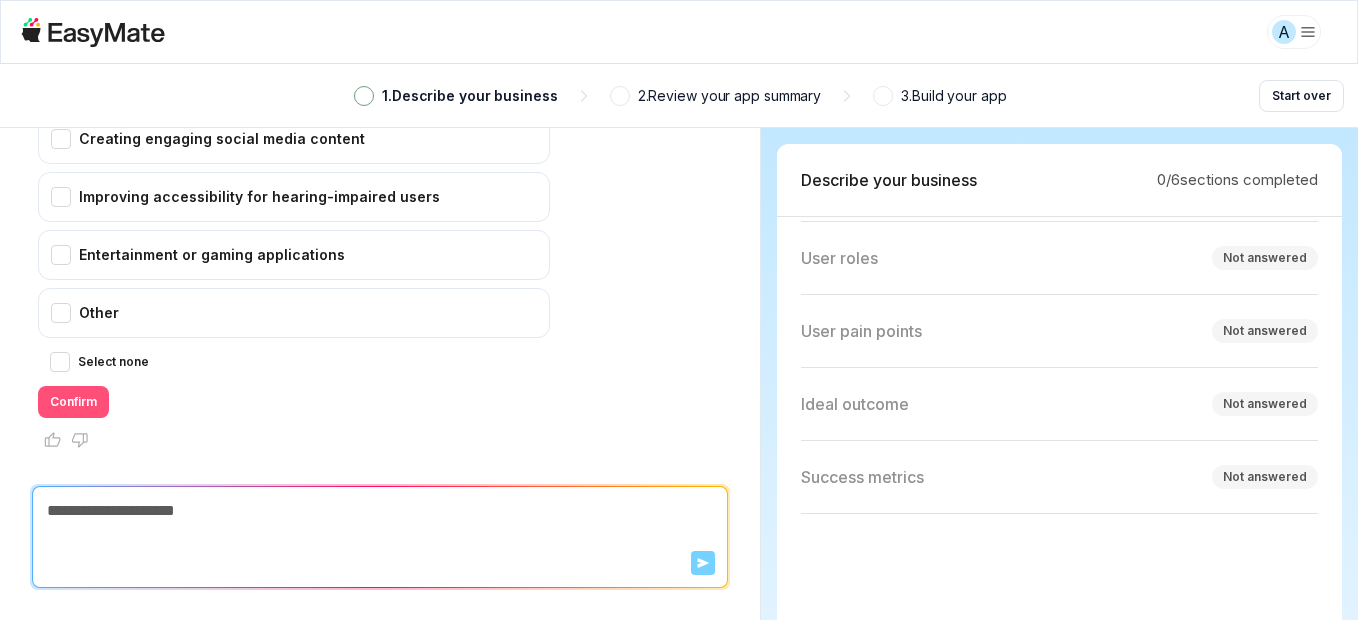 click on "Confirm" at bounding box center [73, 402] 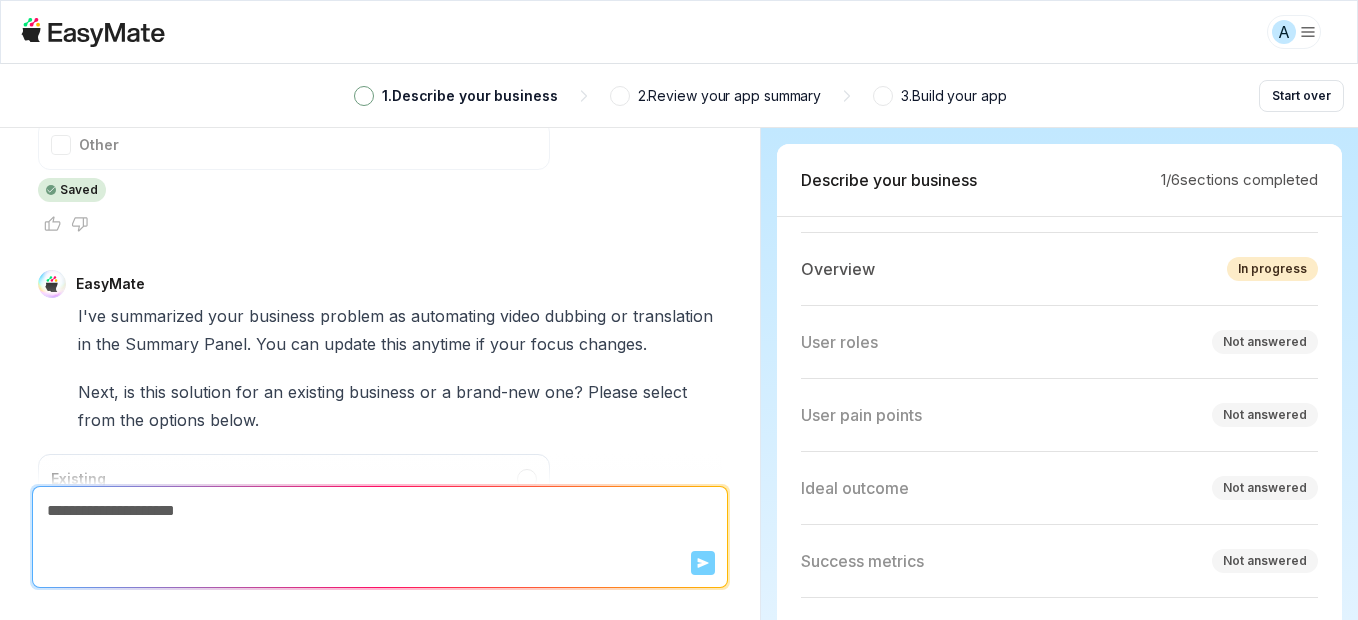 scroll, scrollTop: 832, scrollLeft: 0, axis: vertical 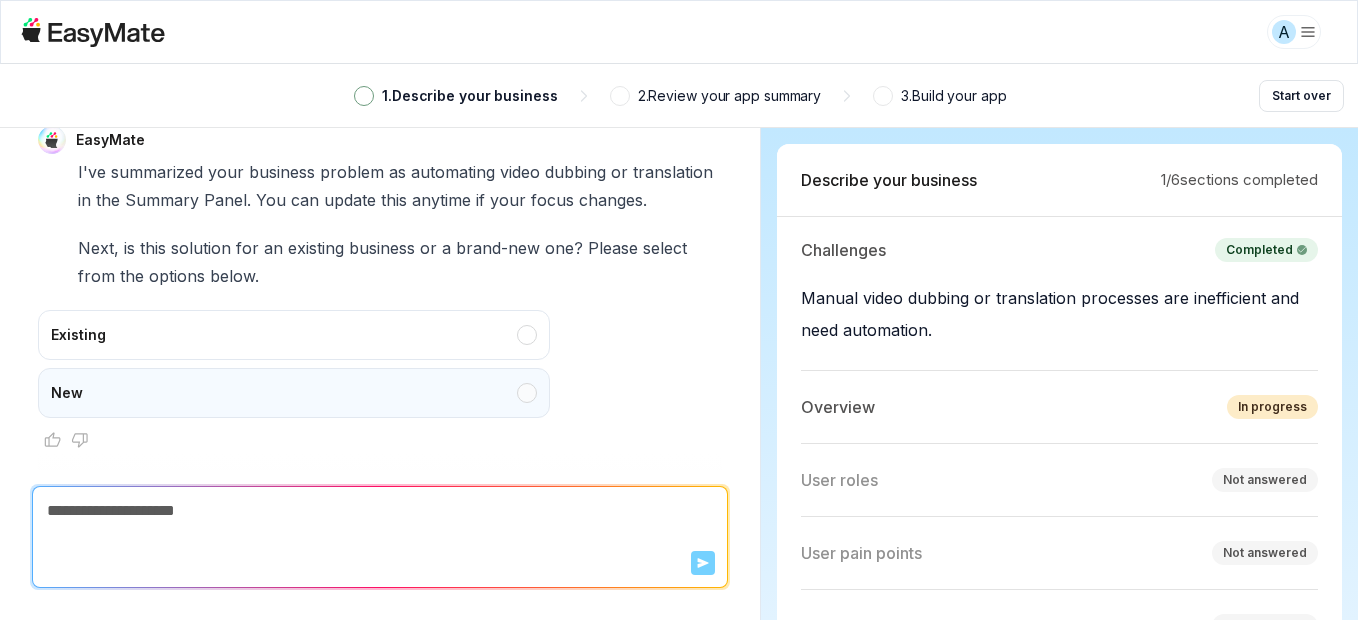 click on "New" at bounding box center (294, 393) 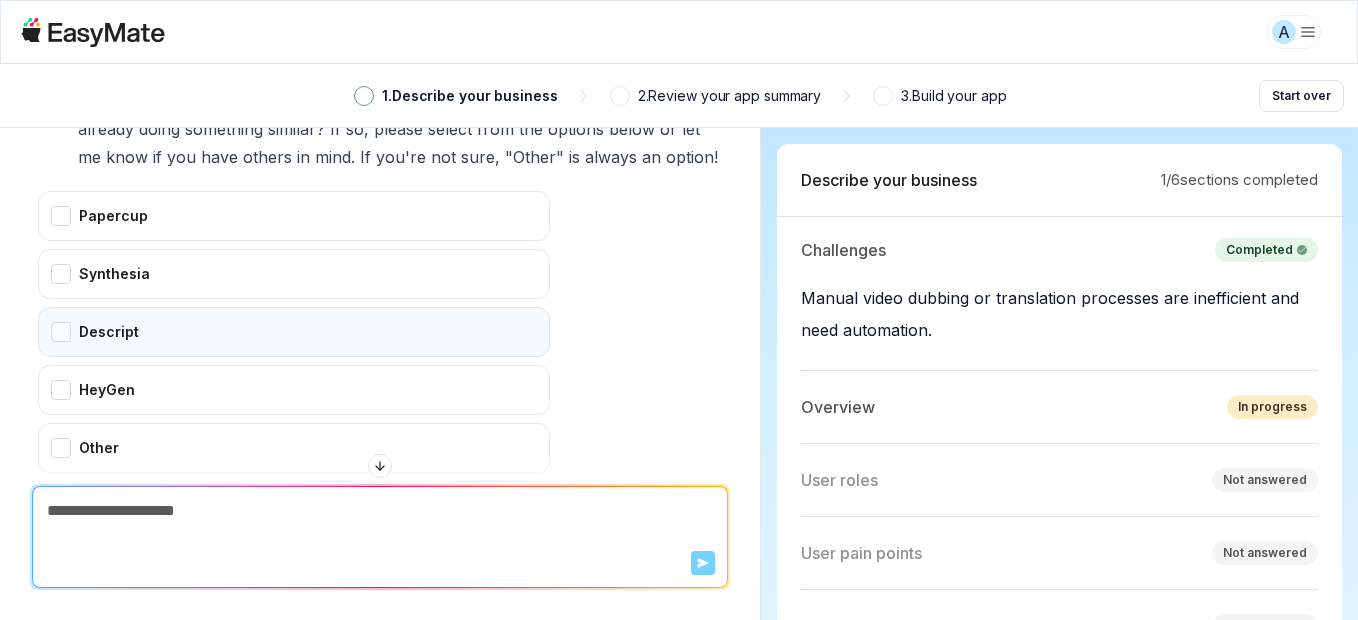 scroll, scrollTop: 1298, scrollLeft: 0, axis: vertical 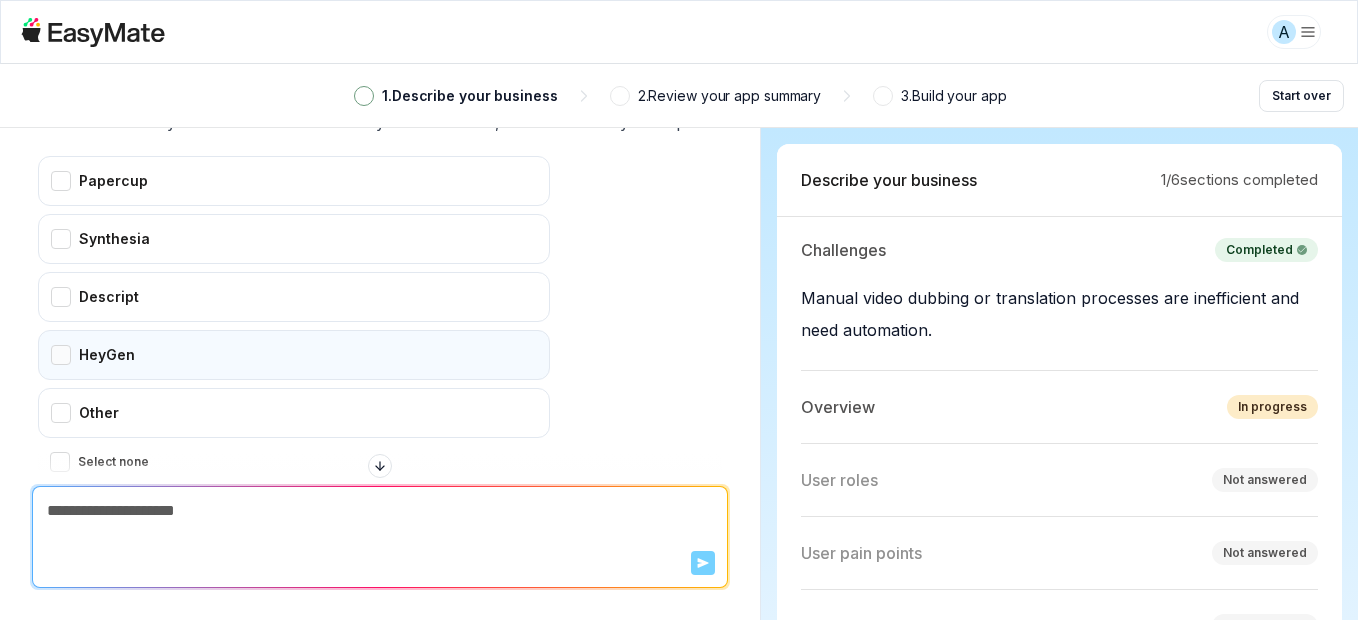 click on "HeyGen" at bounding box center (294, 355) 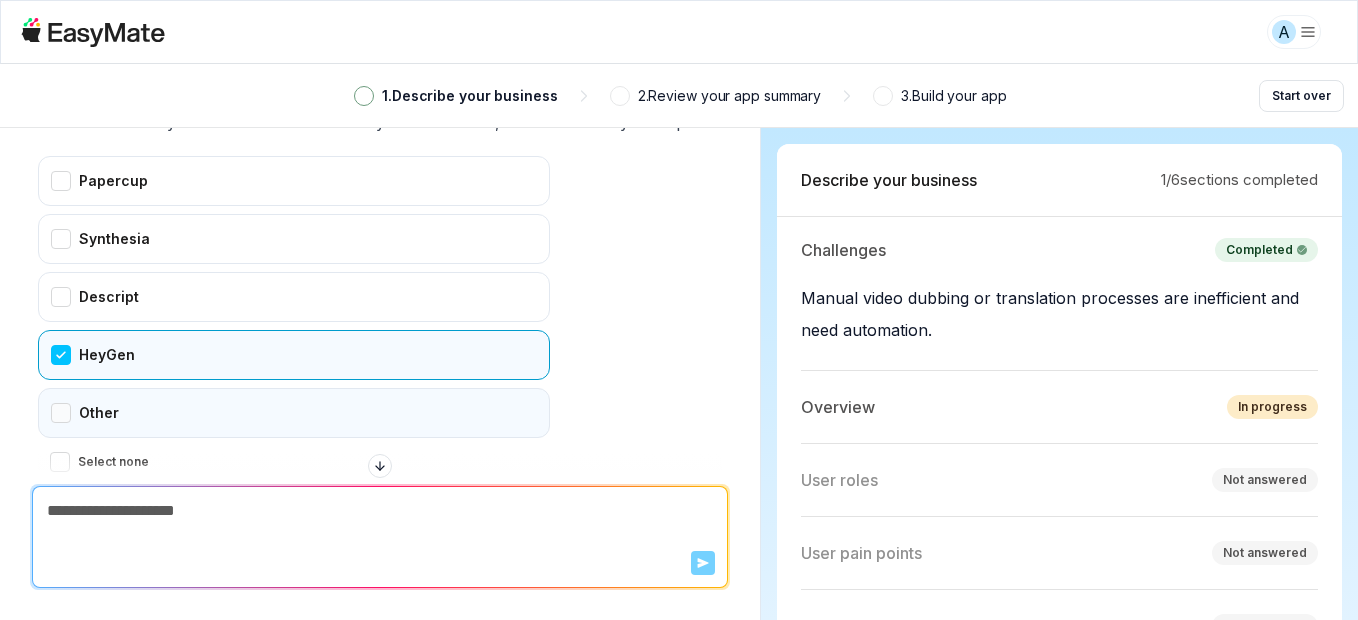 scroll, scrollTop: 1398, scrollLeft: 0, axis: vertical 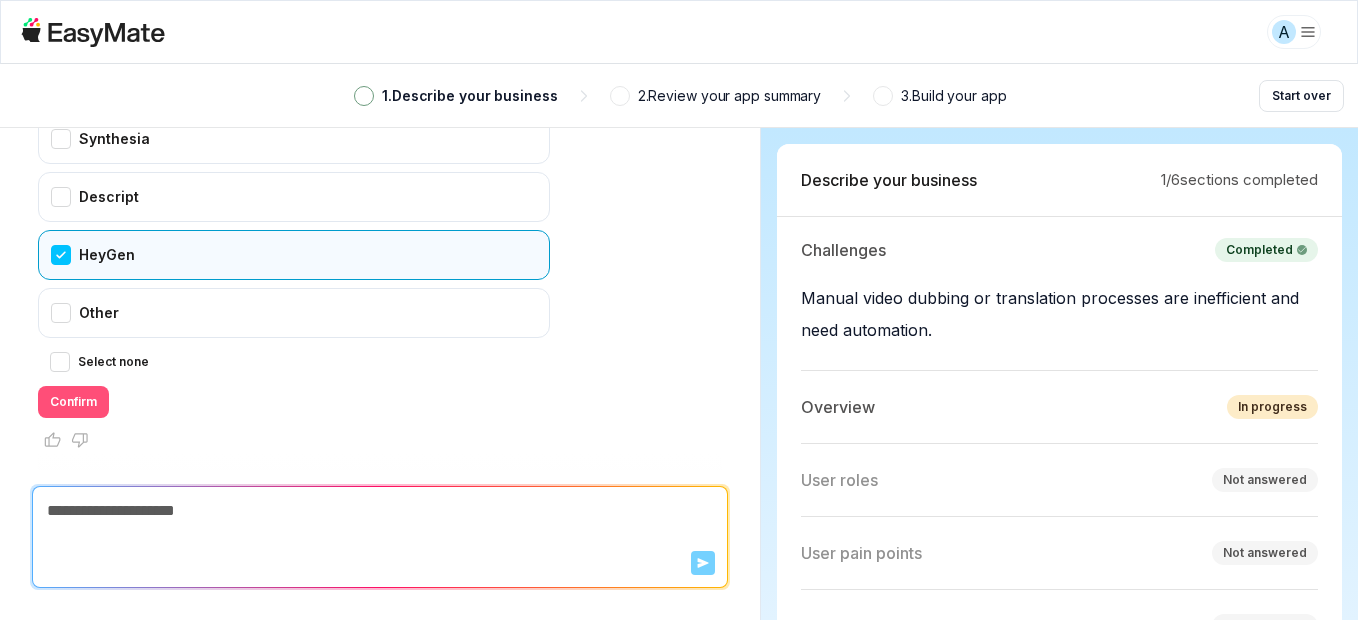 click on "Confirm" at bounding box center (73, 402) 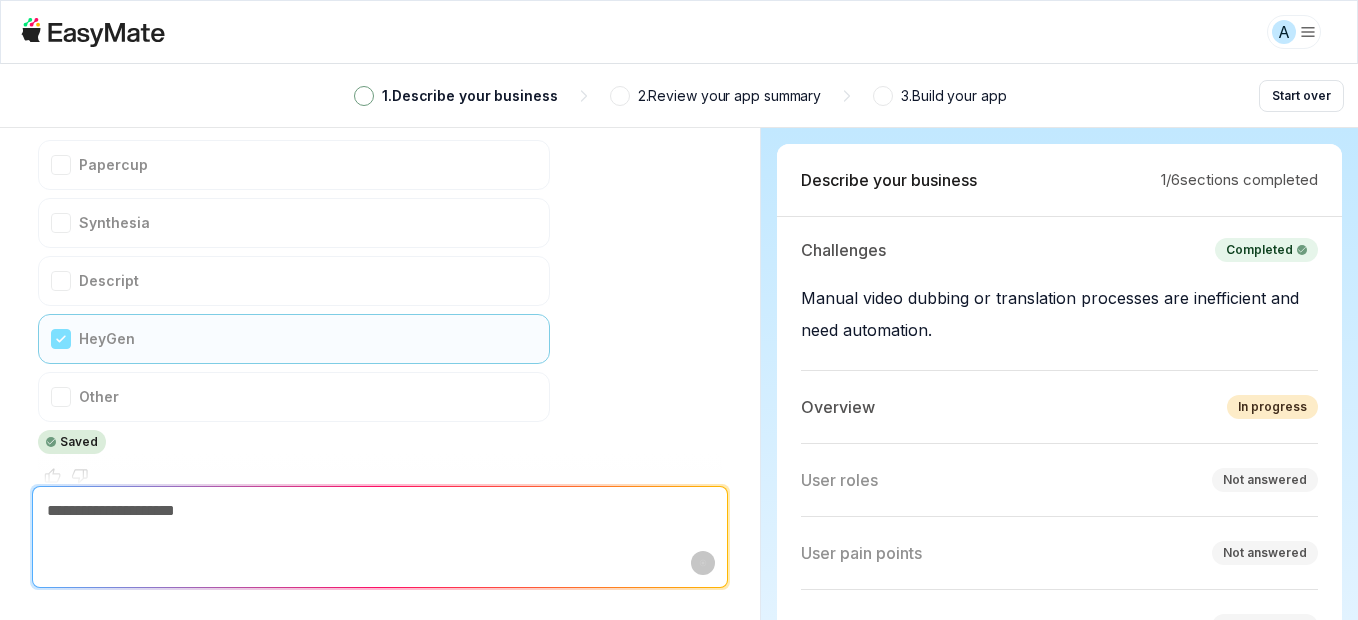 scroll, scrollTop: 1454, scrollLeft: 0, axis: vertical 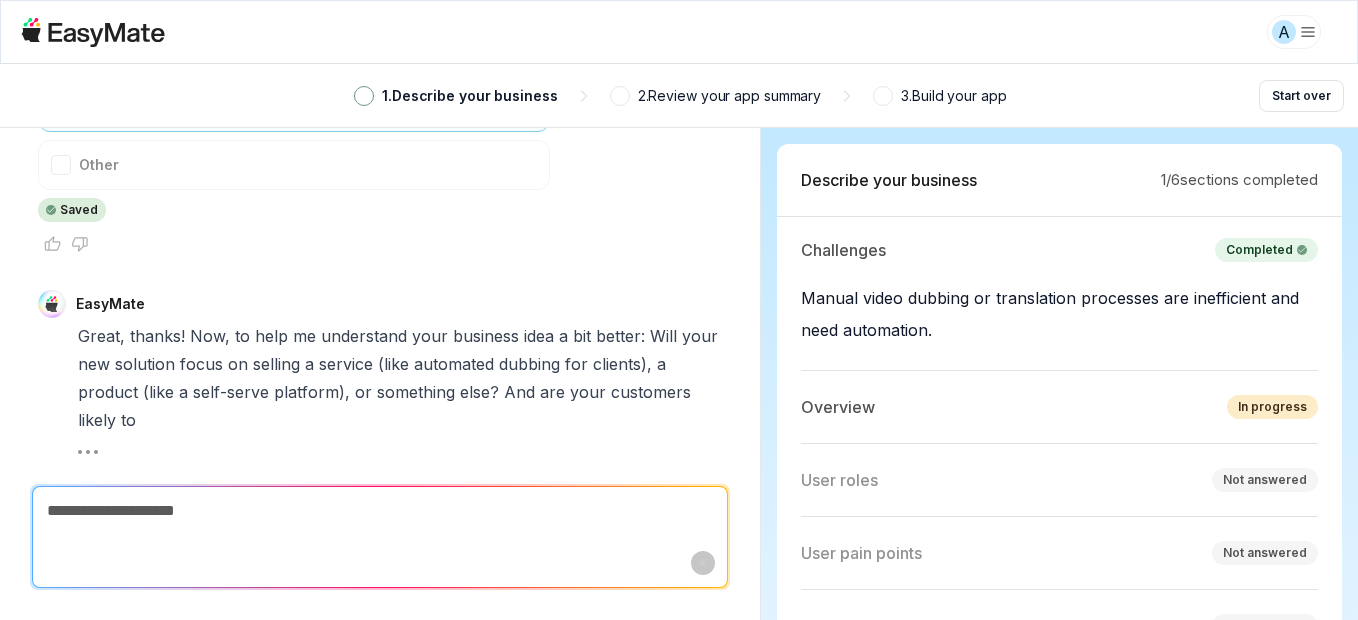 type on "*" 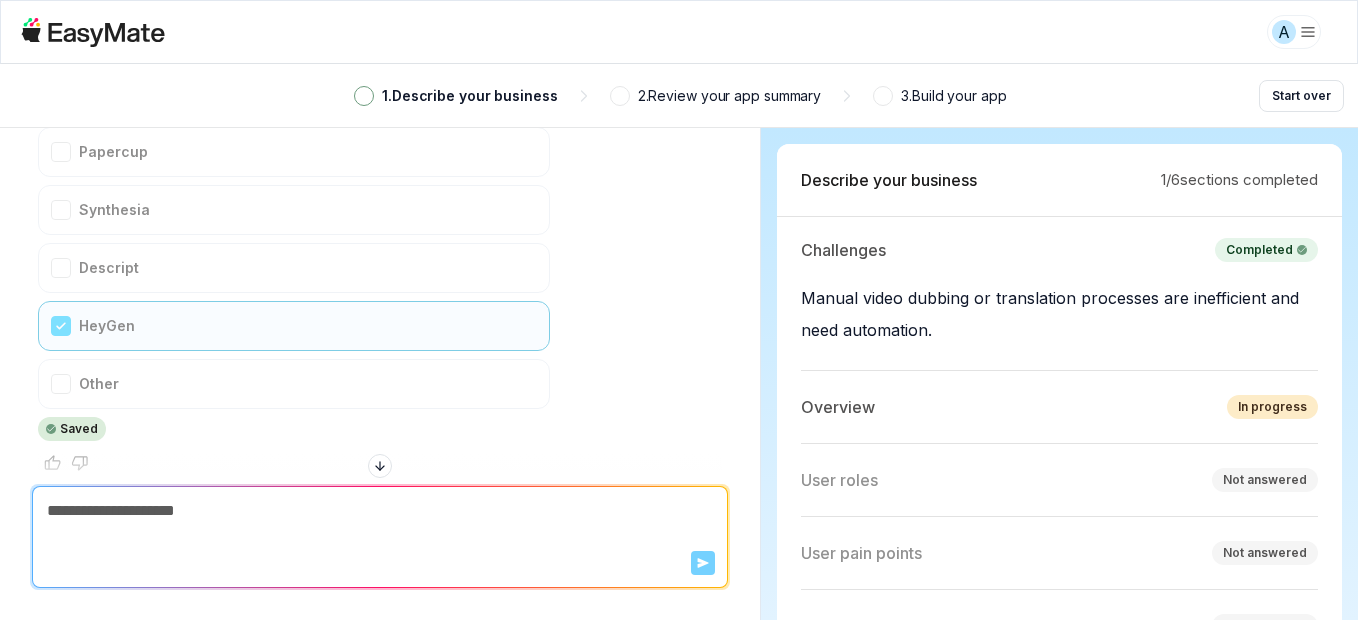 scroll, scrollTop: 1582, scrollLeft: 0, axis: vertical 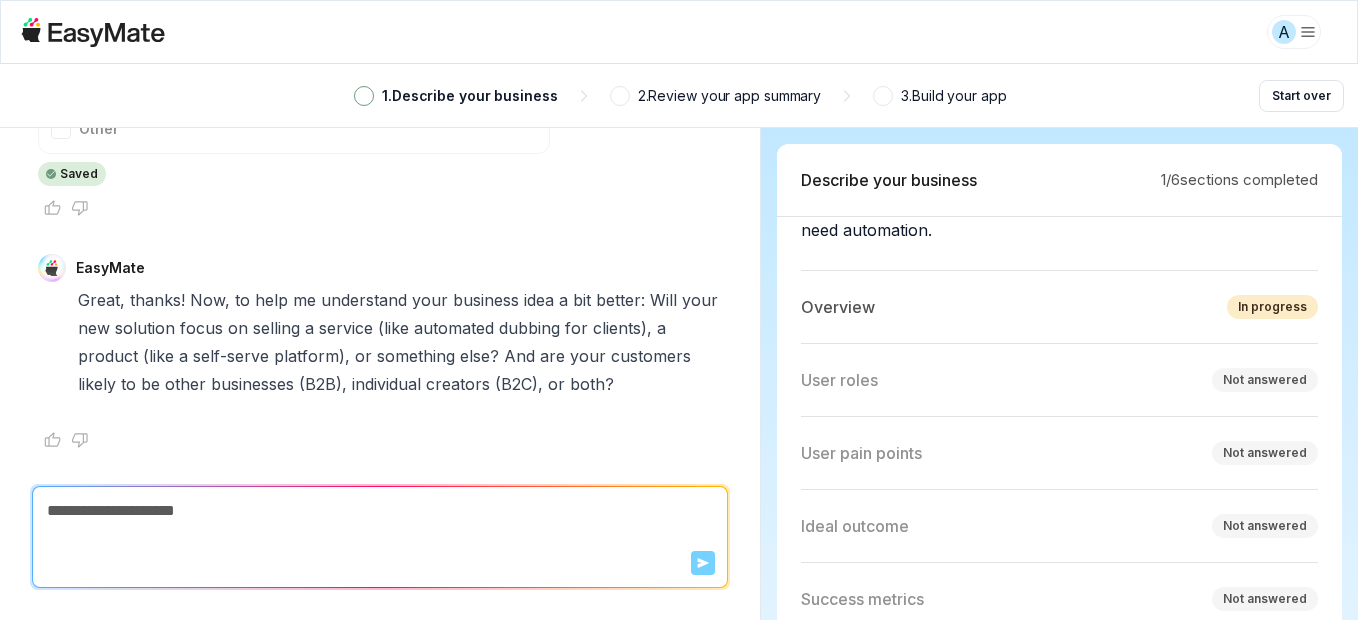 click on "A 1 .  Describe your business 2 .  Review your app summary 3 .  Build your app Start over EasyMate Hi! Let's kick things off. What business problem or need is prompting you to seek out a new solution? A Access lips sync EasyMate Thanks   for   sharing!   Just   to   clarify,   are   you   looking   to   solve   a   business   problem   related   to   lip   sync   technology,   or   are   you   interested   in   a   specific   solution   (like   an   app   or   tool)   for   lip   syncing?   I'm   trying   to   understand   the   underlying   business   need   that   this   would   help   solve.   Could   you   tell   me   a   bit   more   about   the   challenge   or   pain   point   you're   facing?   If   you're   not   sure,   you   can   pick   from   the   options   below   or   let   me   know   if   it's   something   else! Automating video dubbing or translation Creating engaging social media content Improving accessibility for hearing-impaired users Entertainment or gaming applications Other Saved" at bounding box center (679, 310) 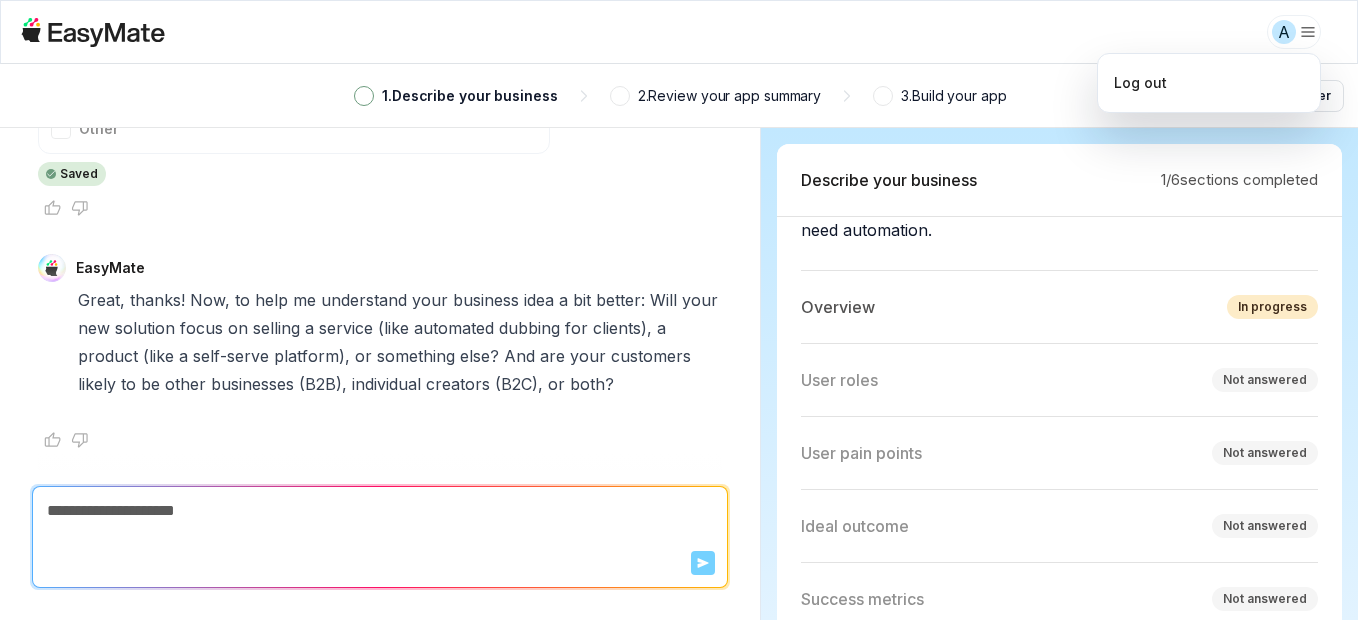 click on "A 1 .  Describe your business 2 .  Review your app summary 3 .  Build your app Start over EasyMate Hi! Let's kick things off. What business problem or need is prompting you to seek out a new solution? A Access lips sync EasyMate Thanks   for   sharing!   Just   to   clarify,   are   you   looking   to   solve   a   business   problem   related   to   lip   sync   technology,   or   are   you   interested   in   a   specific   solution   (like   an   app   or   tool)   for   lip   syncing?   I'm   trying   to   understand   the   underlying   business   need   that   this   would   help   solve.   Could   you   tell   me   a   bit   more   about   the   challenge   or   pain   point   you're   facing?   If   you're   not   sure,   you   can   pick   from   the   options   below   or   let   me   know   if   it's   something   else! Automating video dubbing or translation Creating engaging social media content Improving accessibility for hearing-impaired users Entertainment or gaming applications Other Saved" at bounding box center (679, 310) 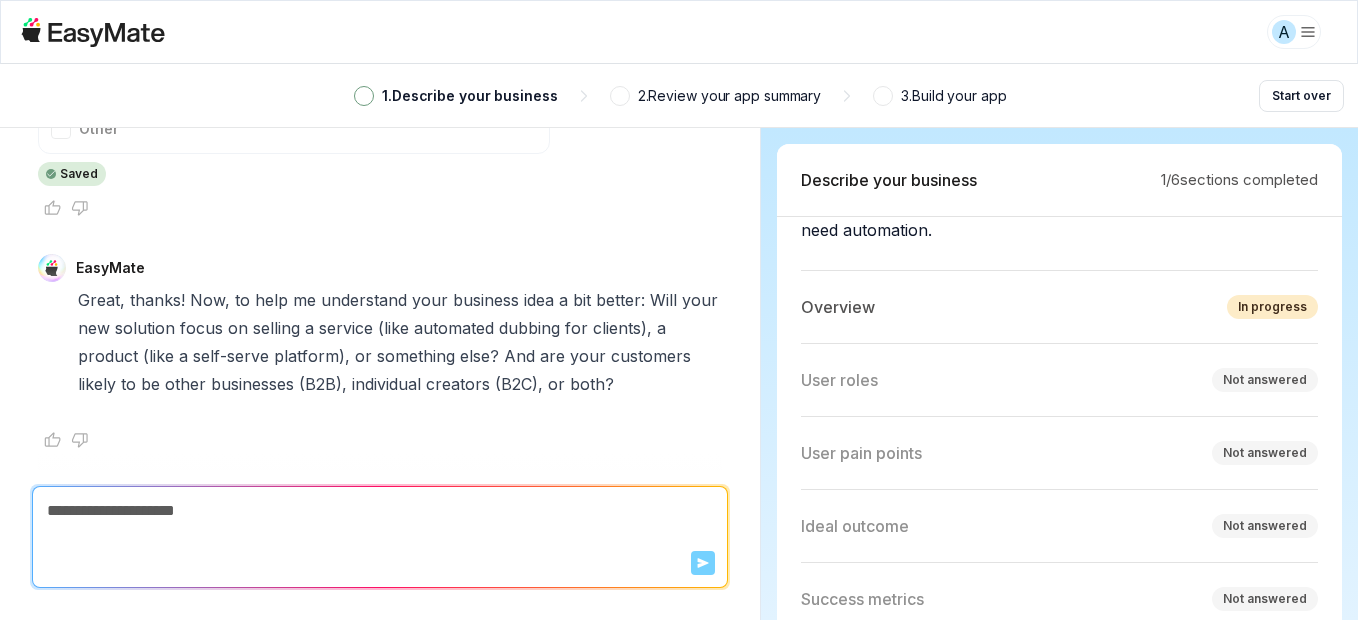 click 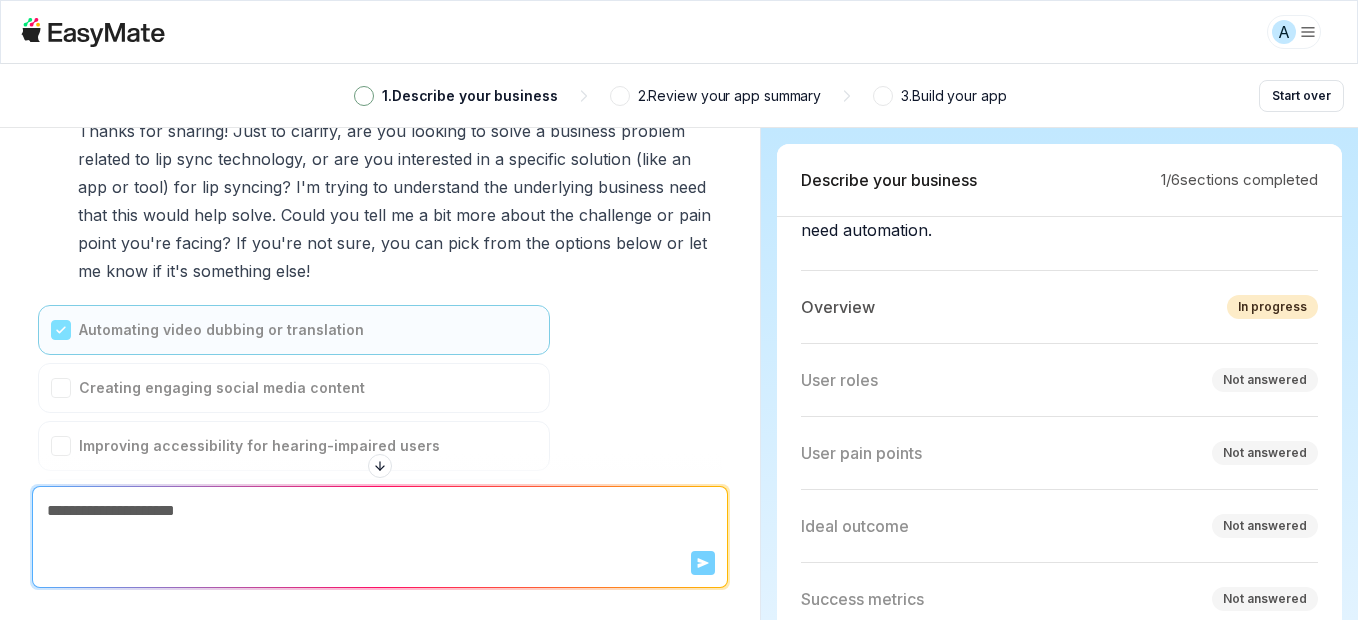 scroll, scrollTop: 0, scrollLeft: 0, axis: both 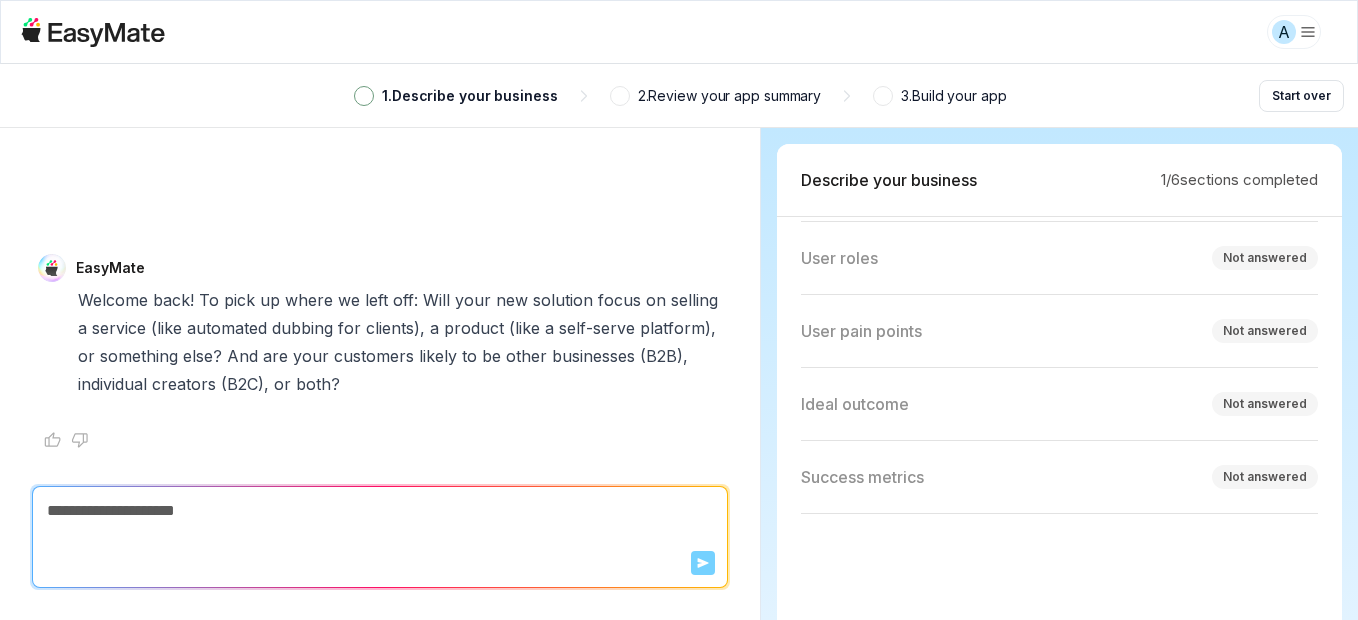 click on "1 / 6  sections completed" at bounding box center (1239, 180) 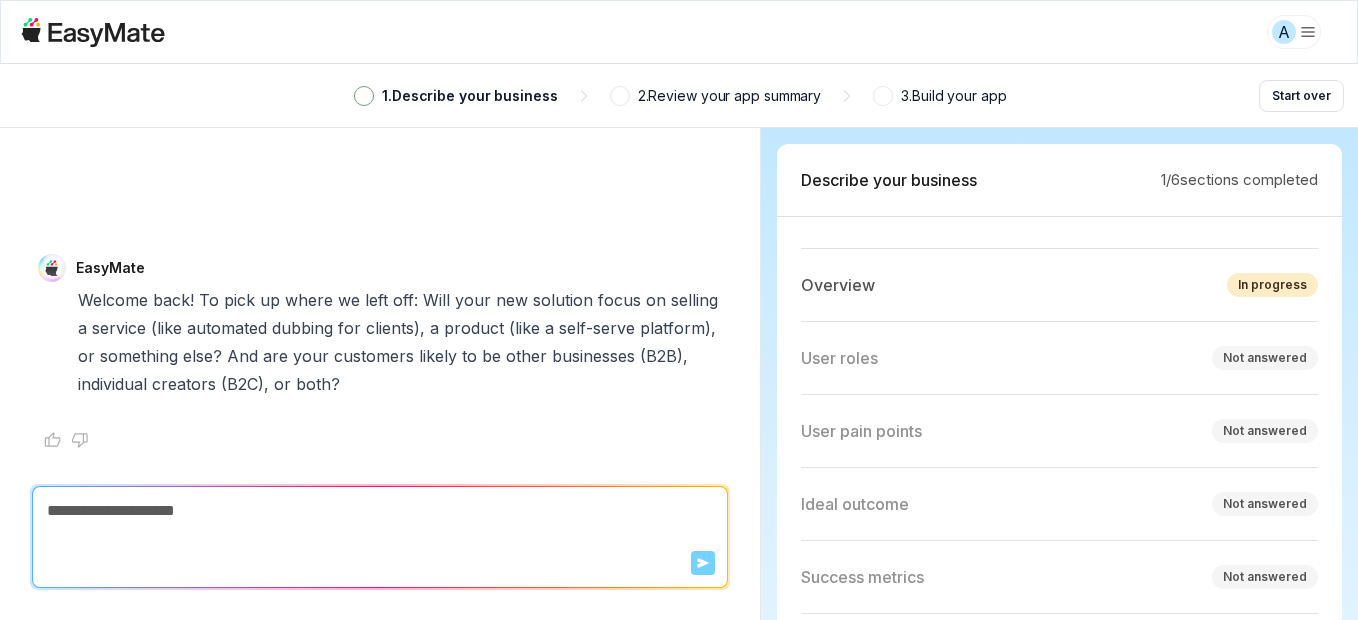 scroll, scrollTop: 0, scrollLeft: 0, axis: both 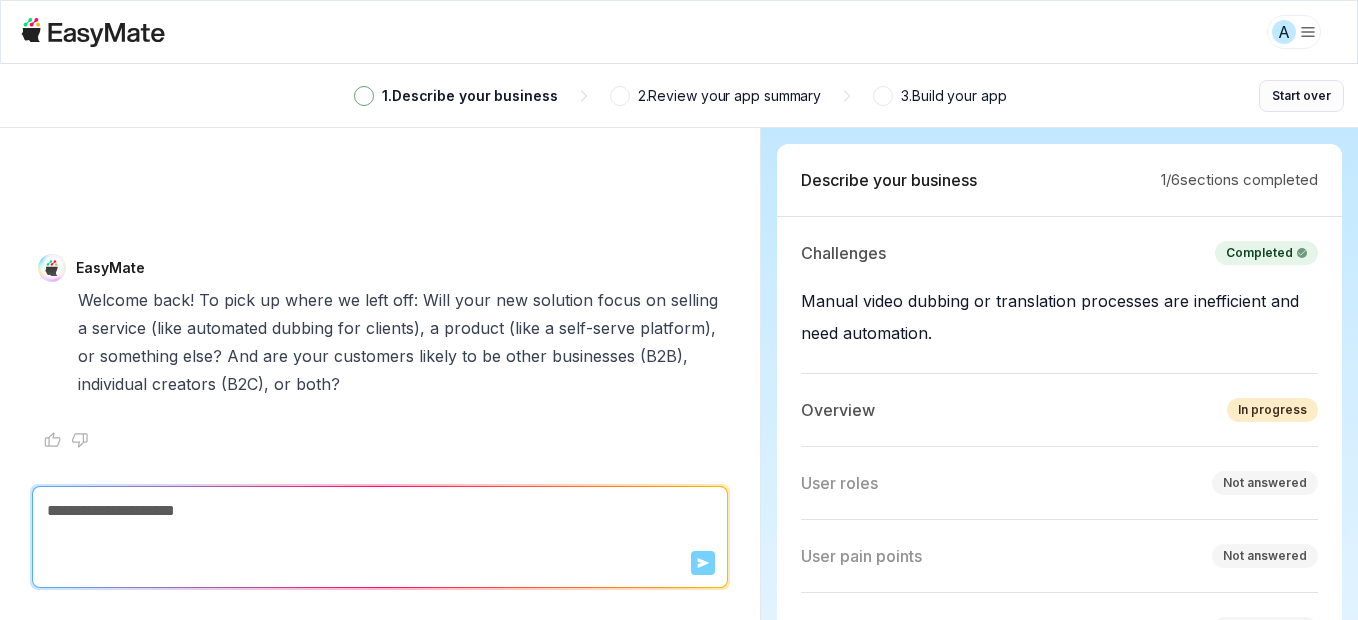 click on "Start over" at bounding box center [1301, 96] 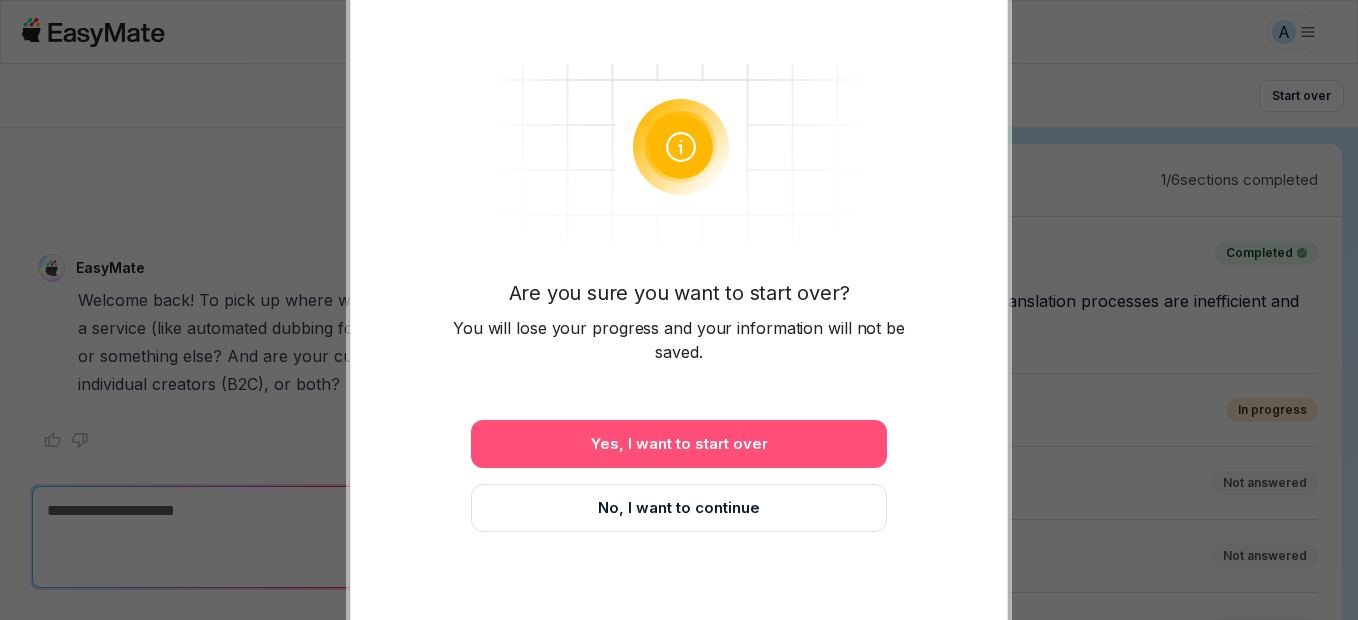 click on "Yes, I want to start over" at bounding box center (679, 444) 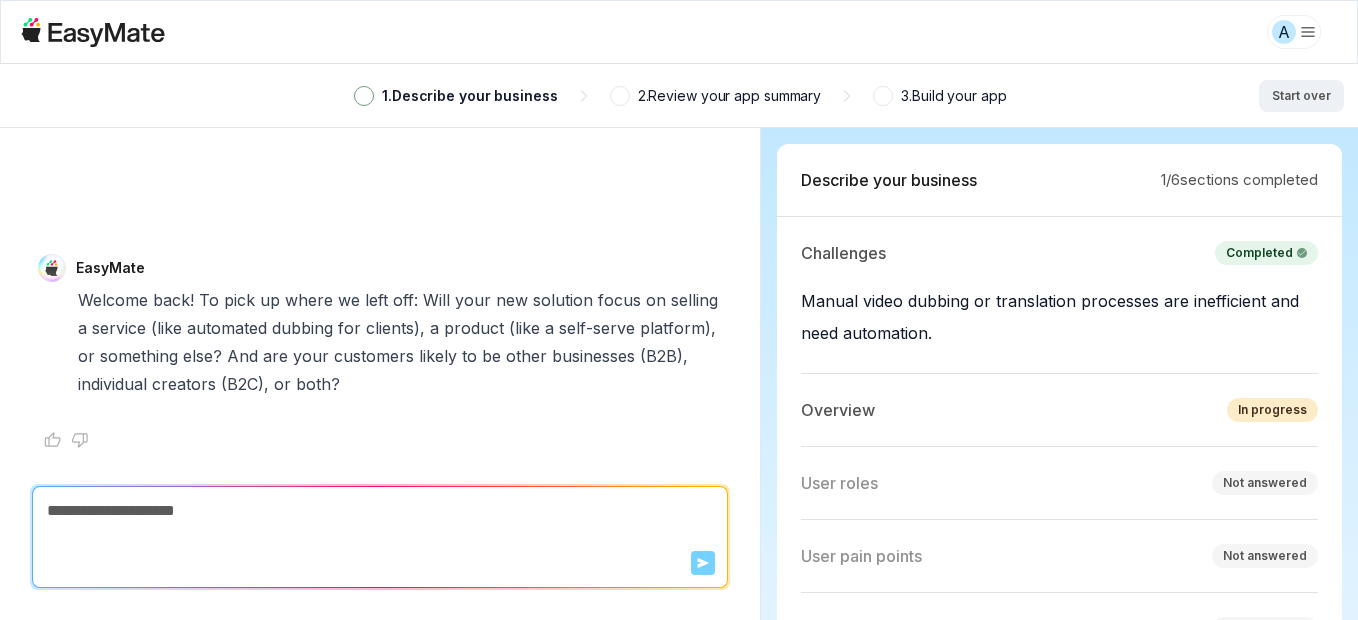 type on "*" 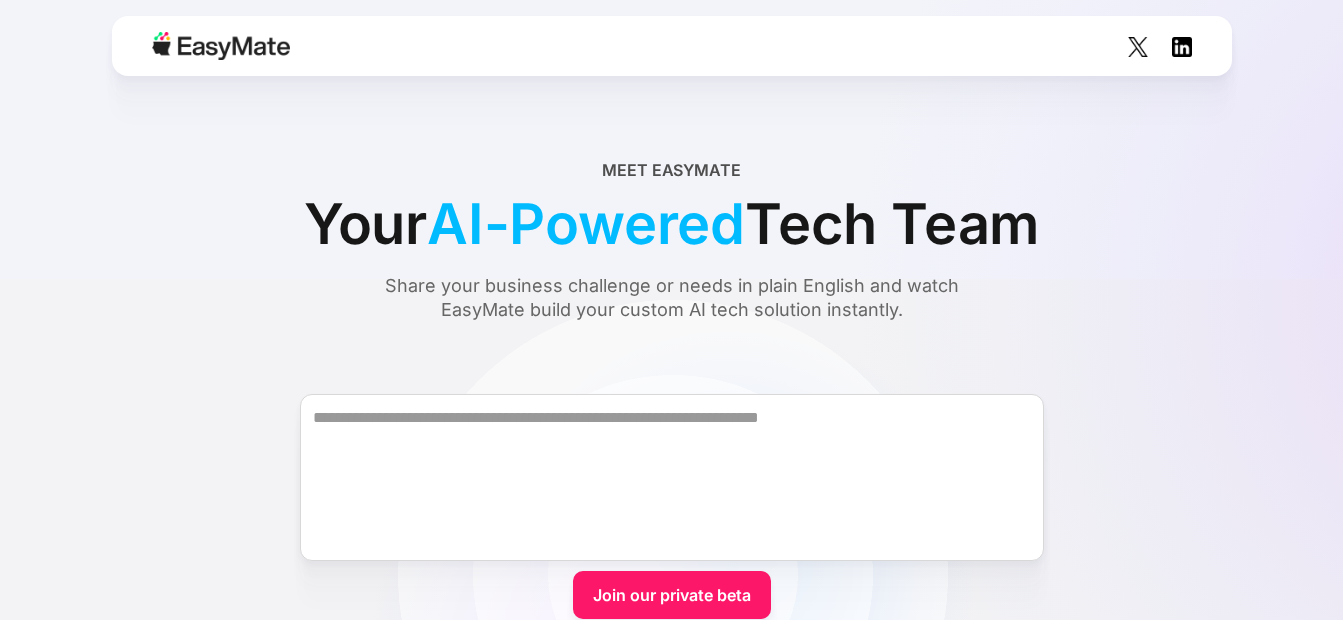 scroll, scrollTop: 0, scrollLeft: 0, axis: both 